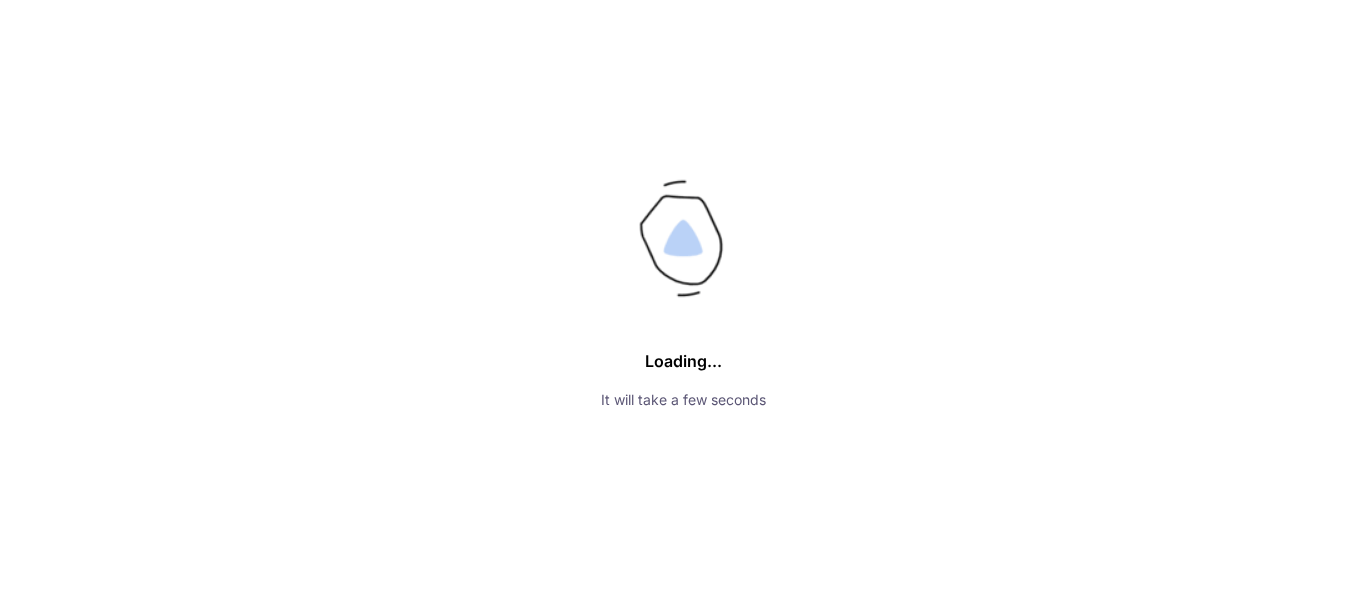 scroll, scrollTop: 0, scrollLeft: 0, axis: both 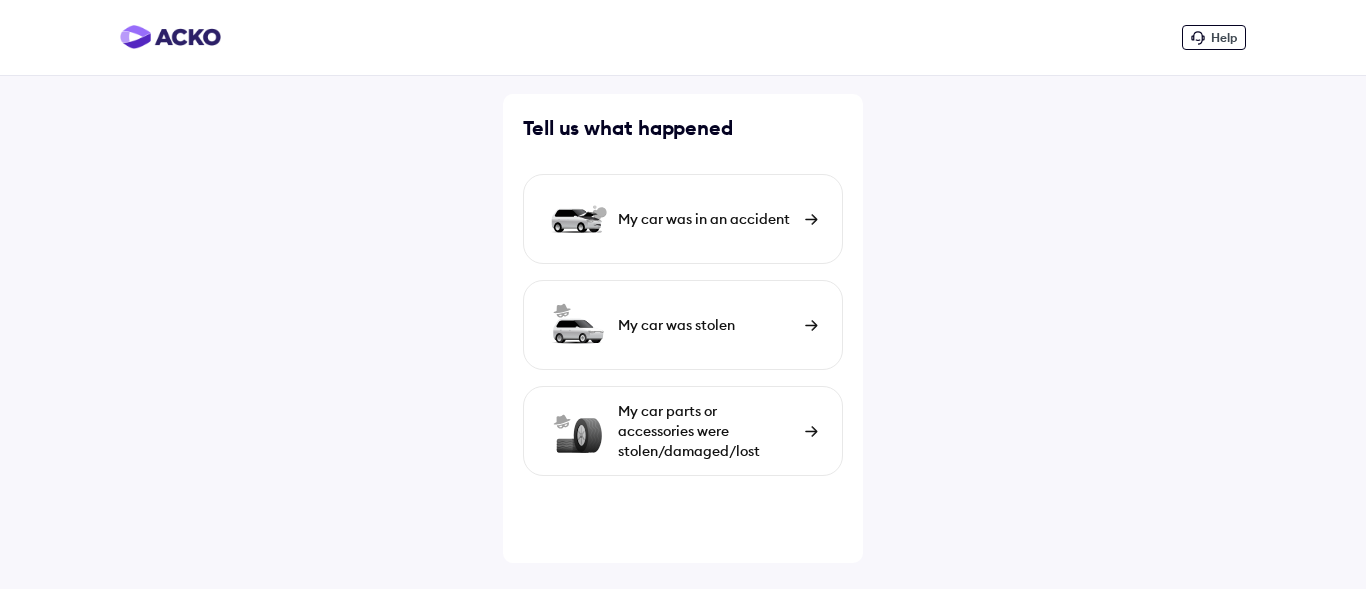 click on "My car was in an accident" at bounding box center (683, 219) 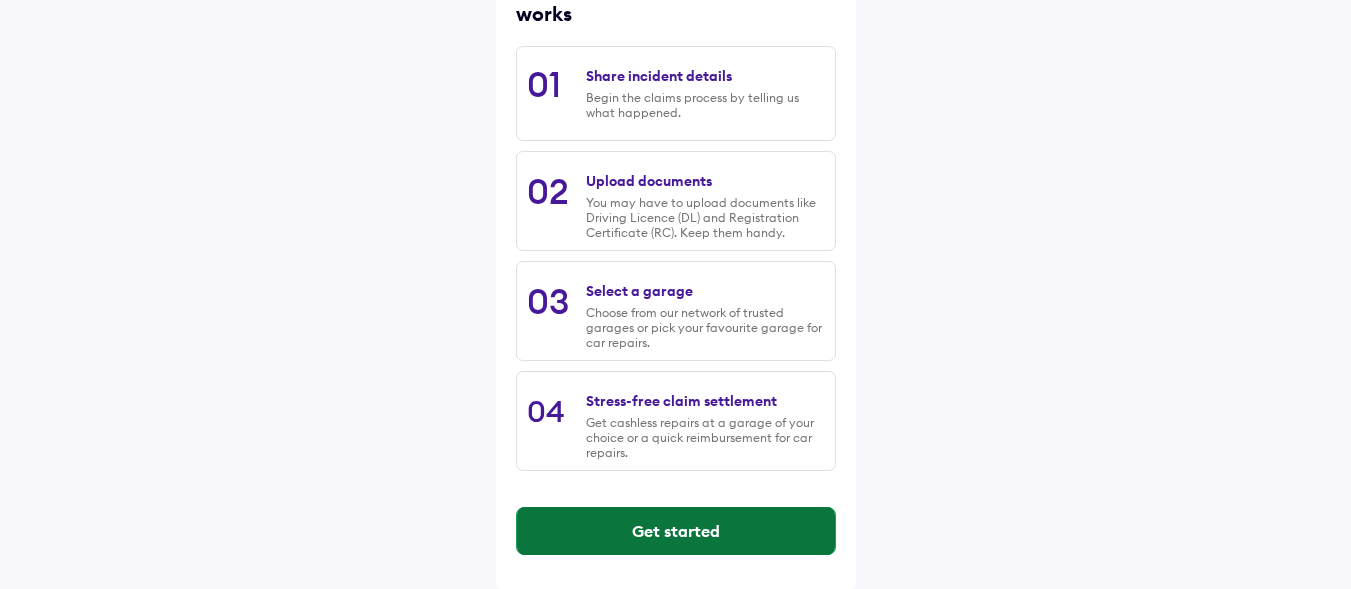 scroll, scrollTop: 307, scrollLeft: 0, axis: vertical 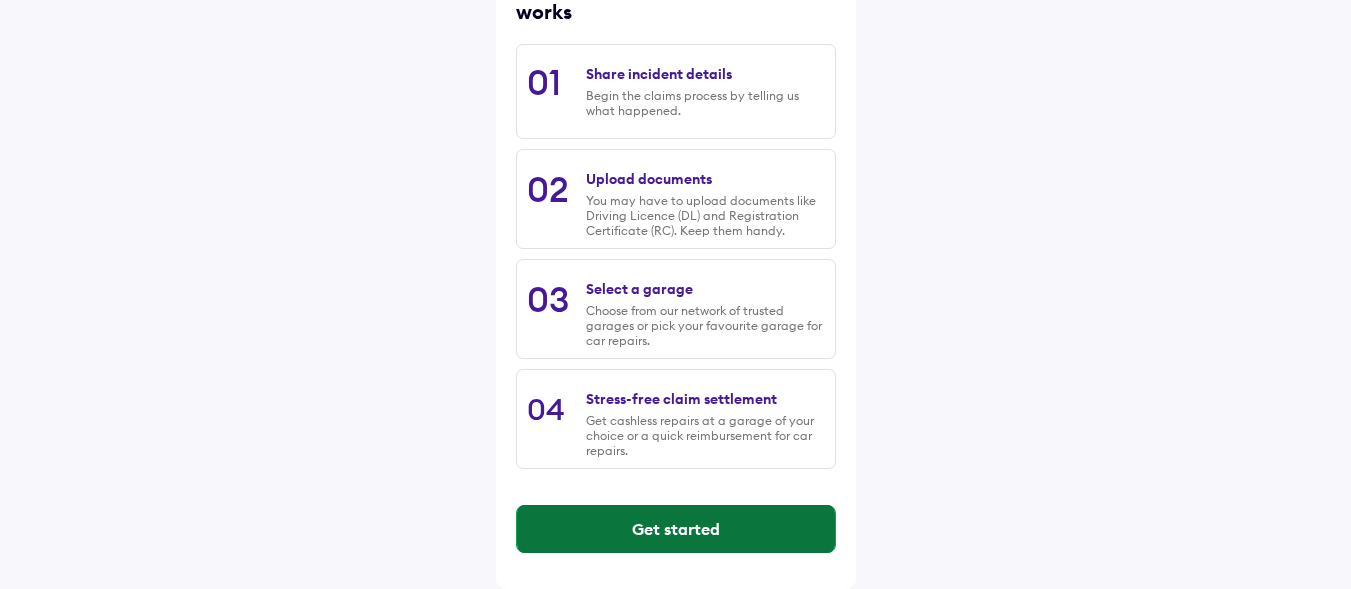 click on "Get started" at bounding box center [676, 529] 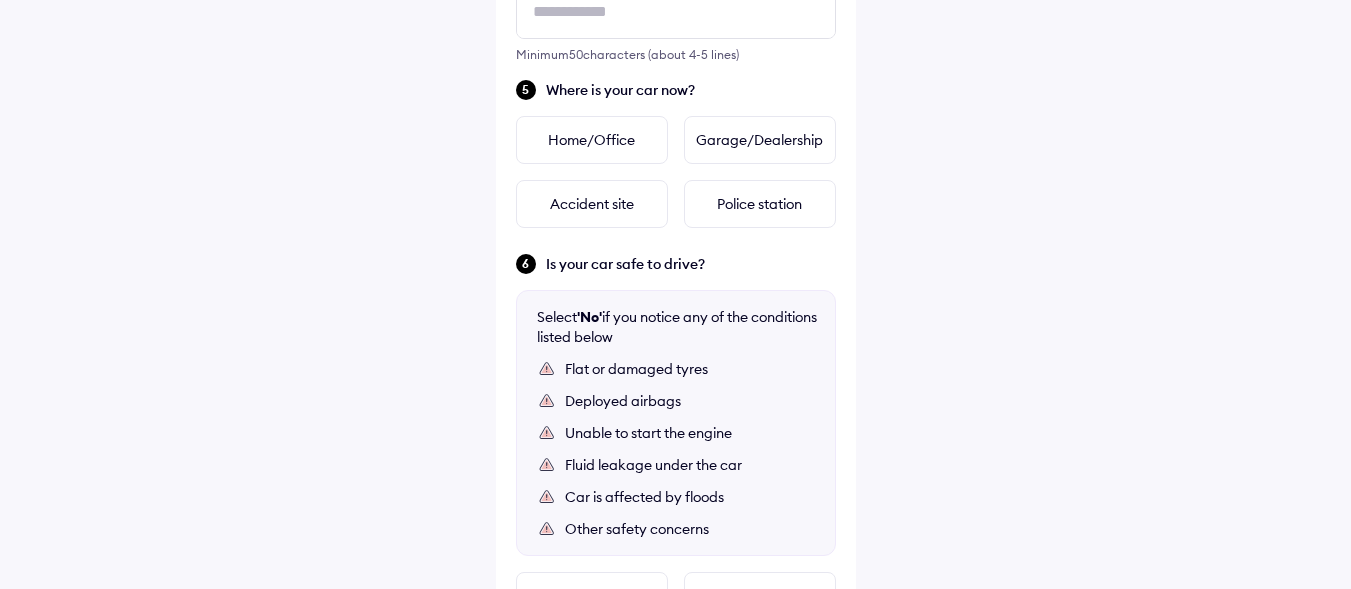 scroll, scrollTop: 800, scrollLeft: 0, axis: vertical 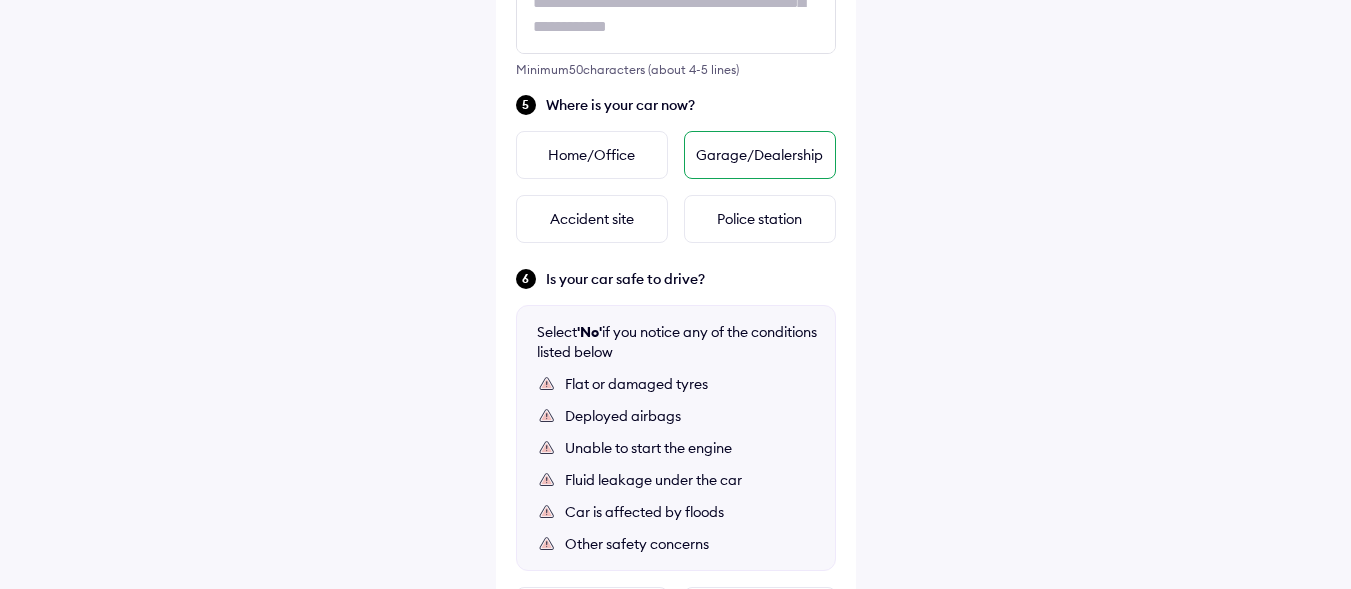 click on "Garage/Dealership" at bounding box center (760, 155) 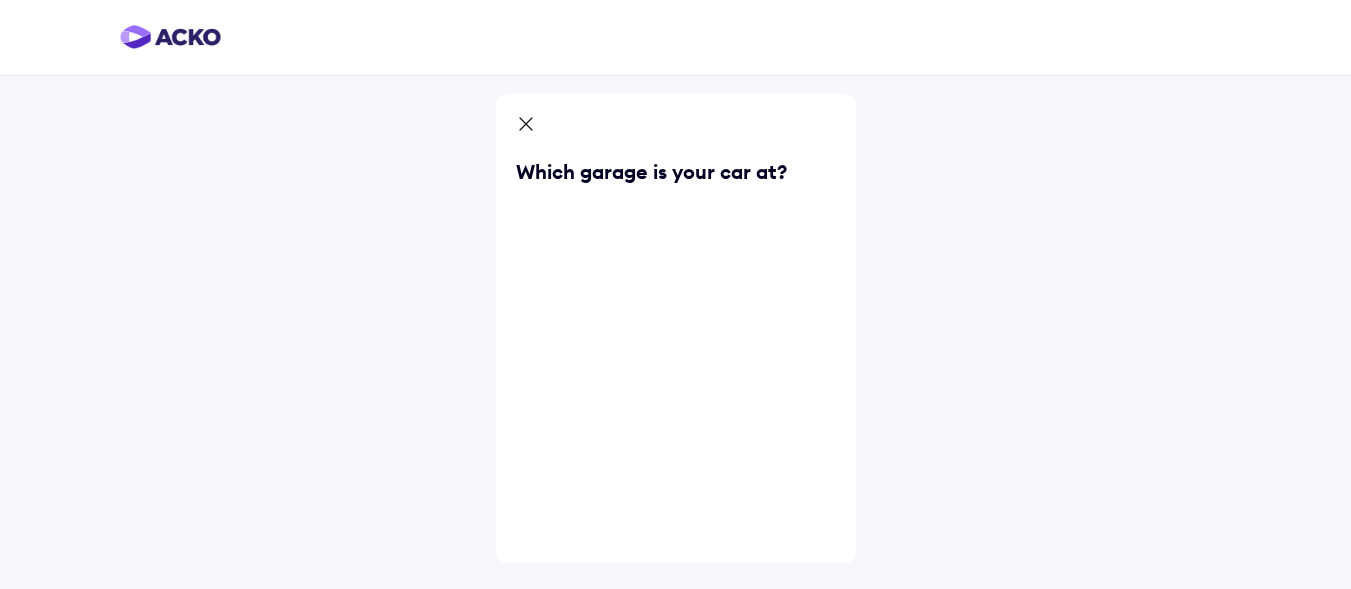 scroll, scrollTop: 0, scrollLeft: 0, axis: both 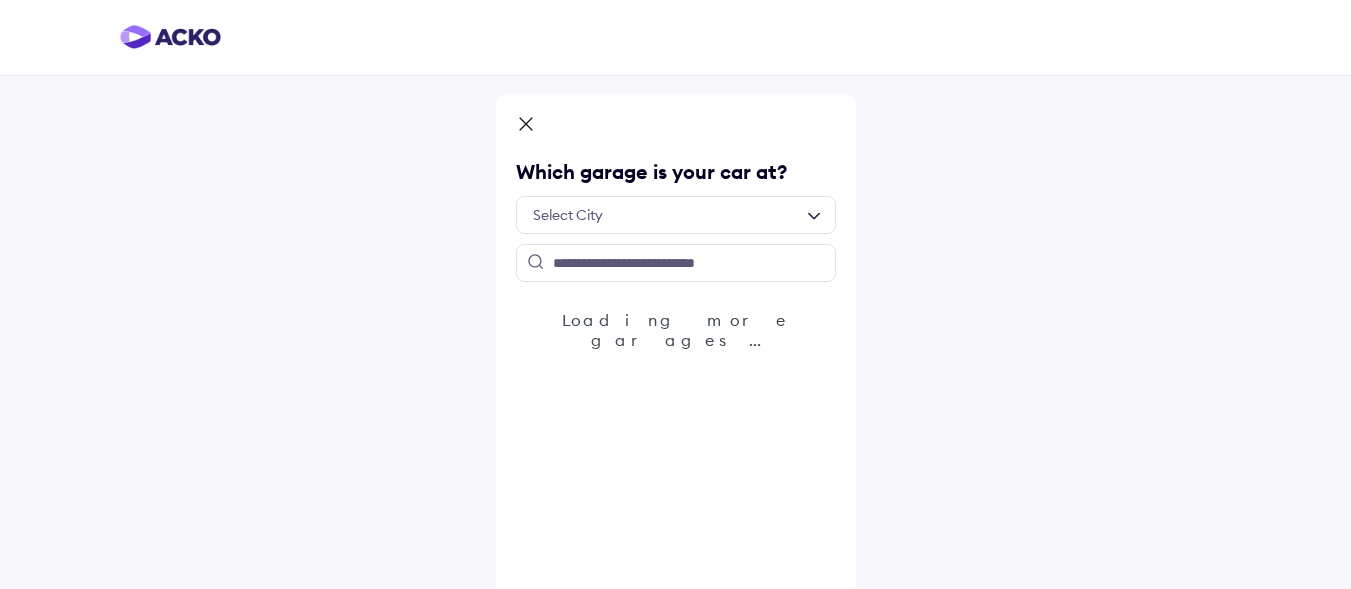 click at bounding box center [676, 215] 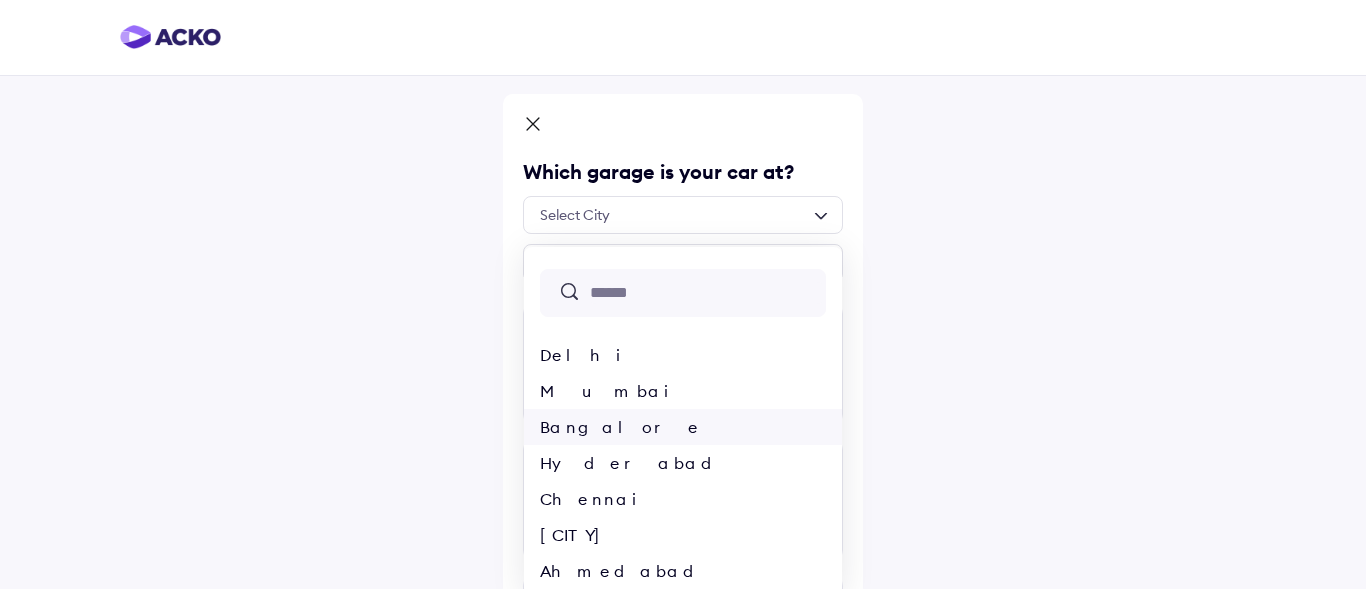 click on "Bangalore" at bounding box center [683, 427] 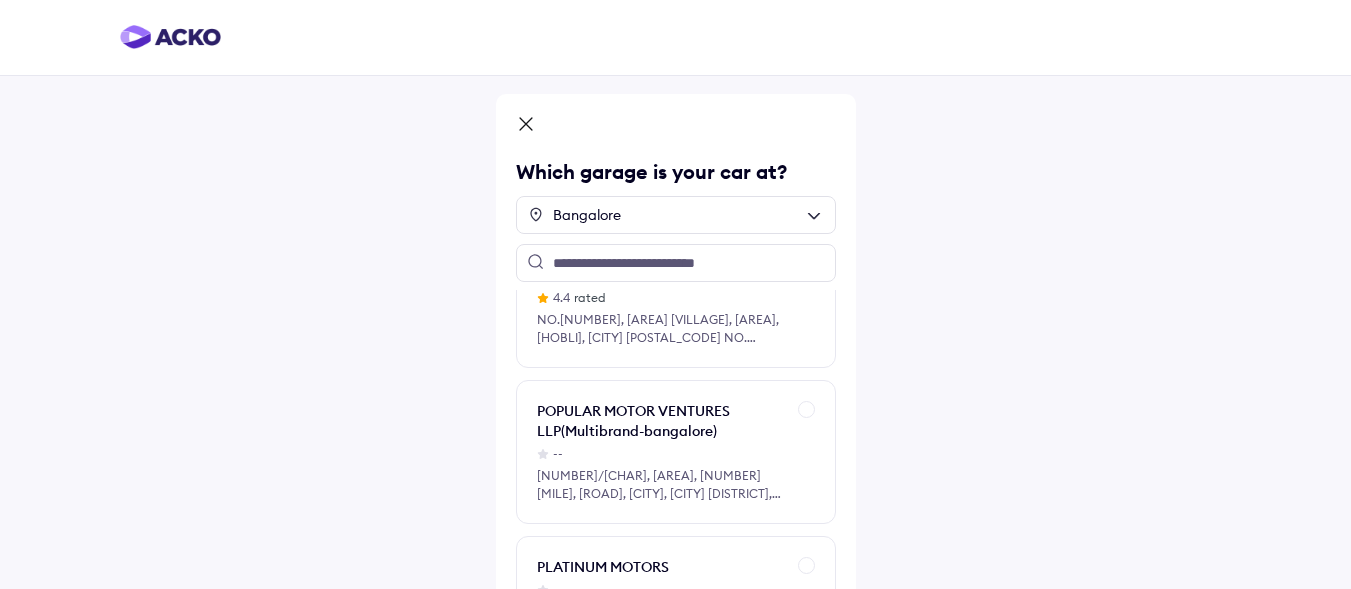 scroll, scrollTop: 3434, scrollLeft: 0, axis: vertical 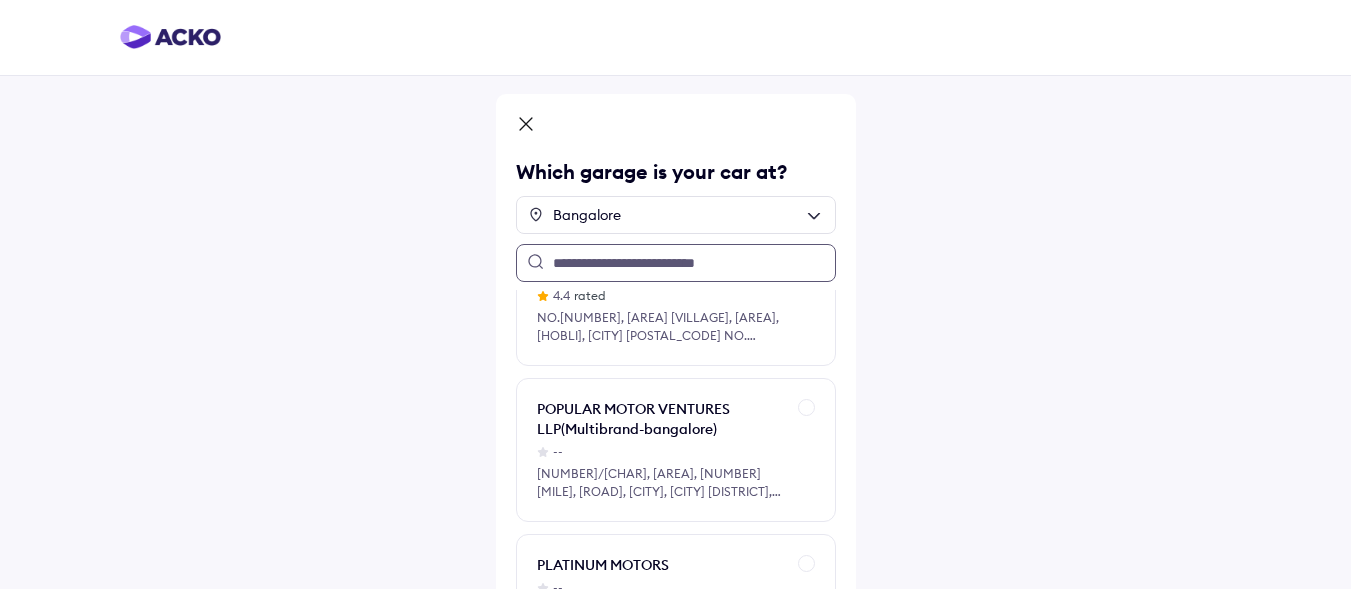 click at bounding box center [676, 263] 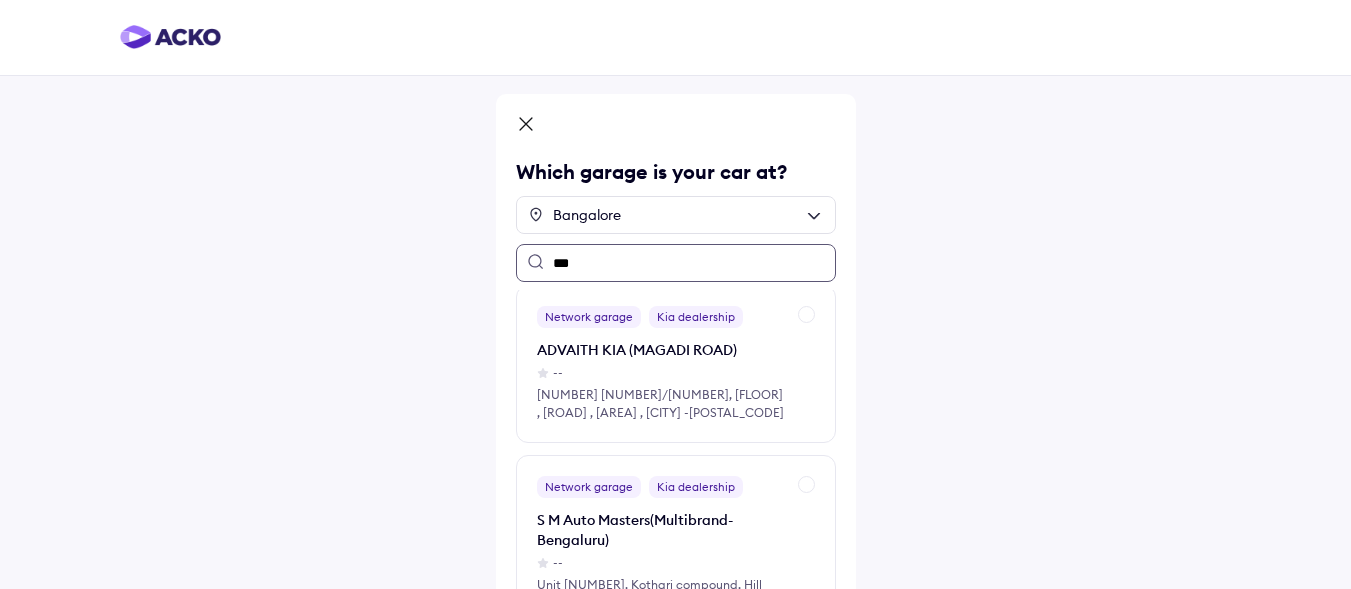 scroll, scrollTop: 959, scrollLeft: 0, axis: vertical 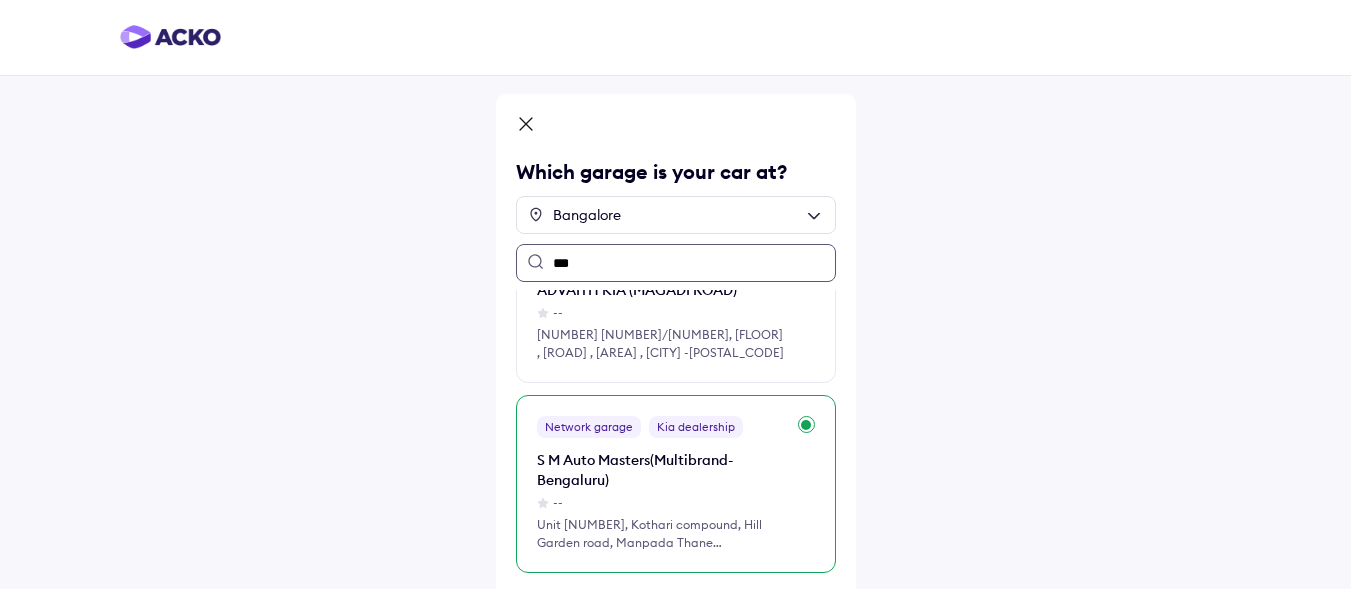 type on "***" 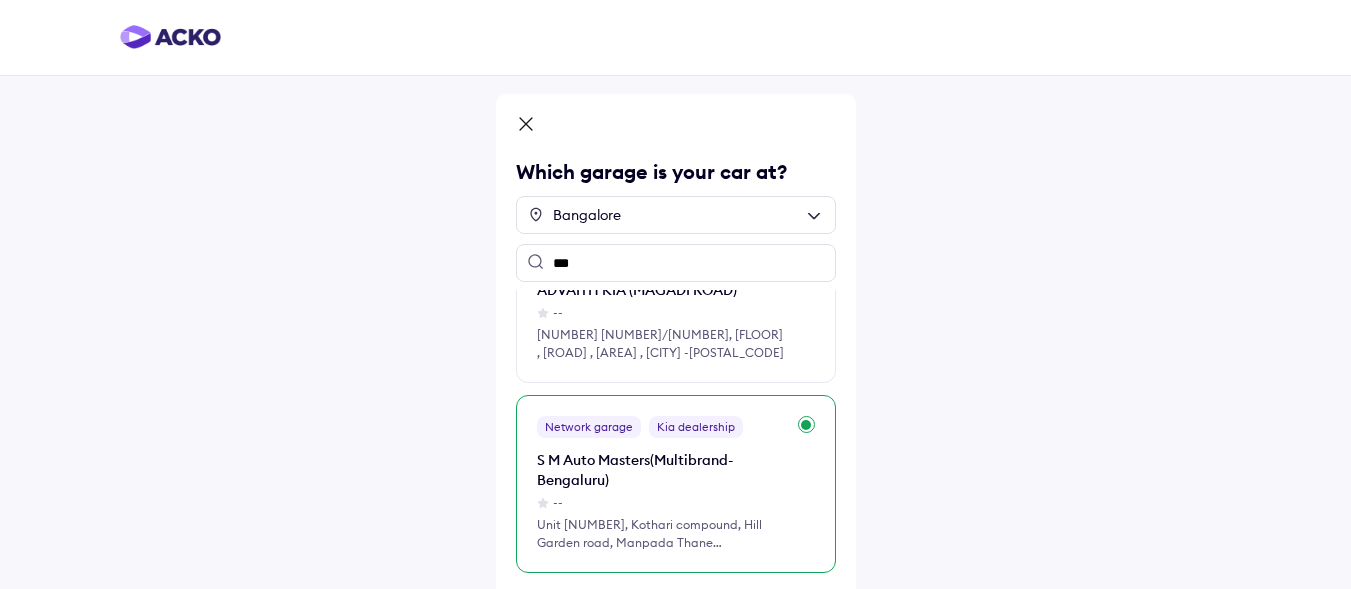 drag, startPoint x: 527, startPoint y: 430, endPoint x: 780, endPoint y: 506, distance: 264.16852 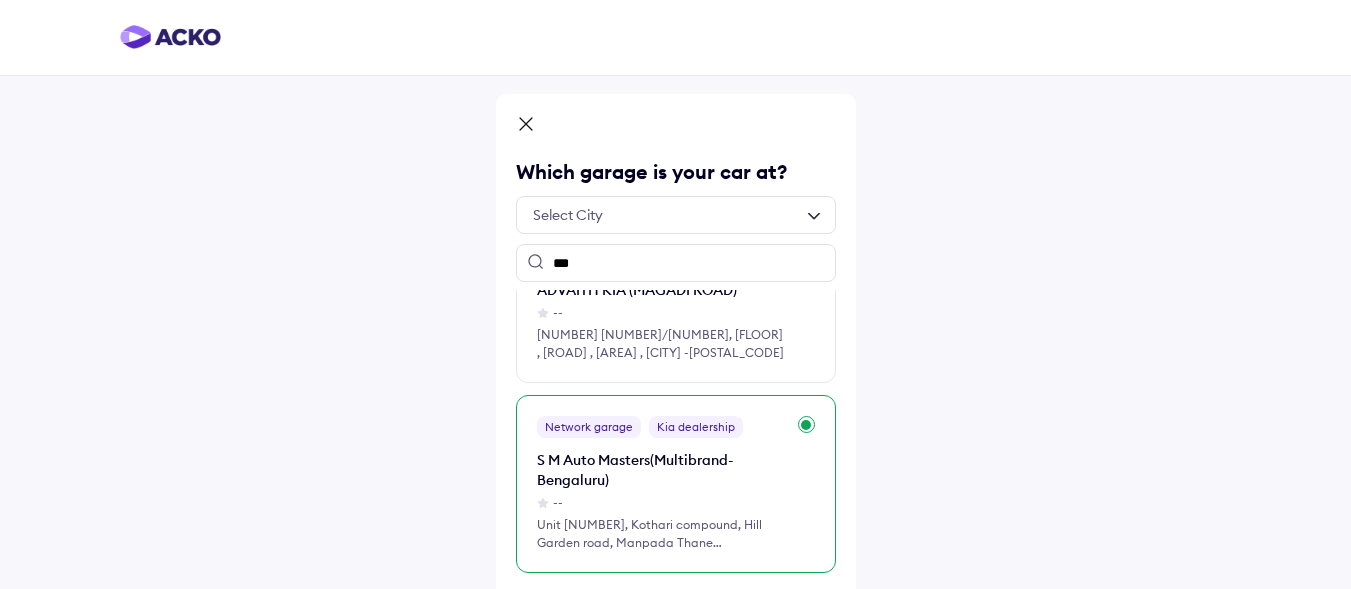 copy on "[BRAND] [BRAND] [CITY] -- [BRAND]
[NUMBER] [SURVEY] [NUMBER]/[NUMBER]/[NUMBER] [NUMBER]
[LOCALITY]
[LOCALITY] [POSTAL_CODE]" 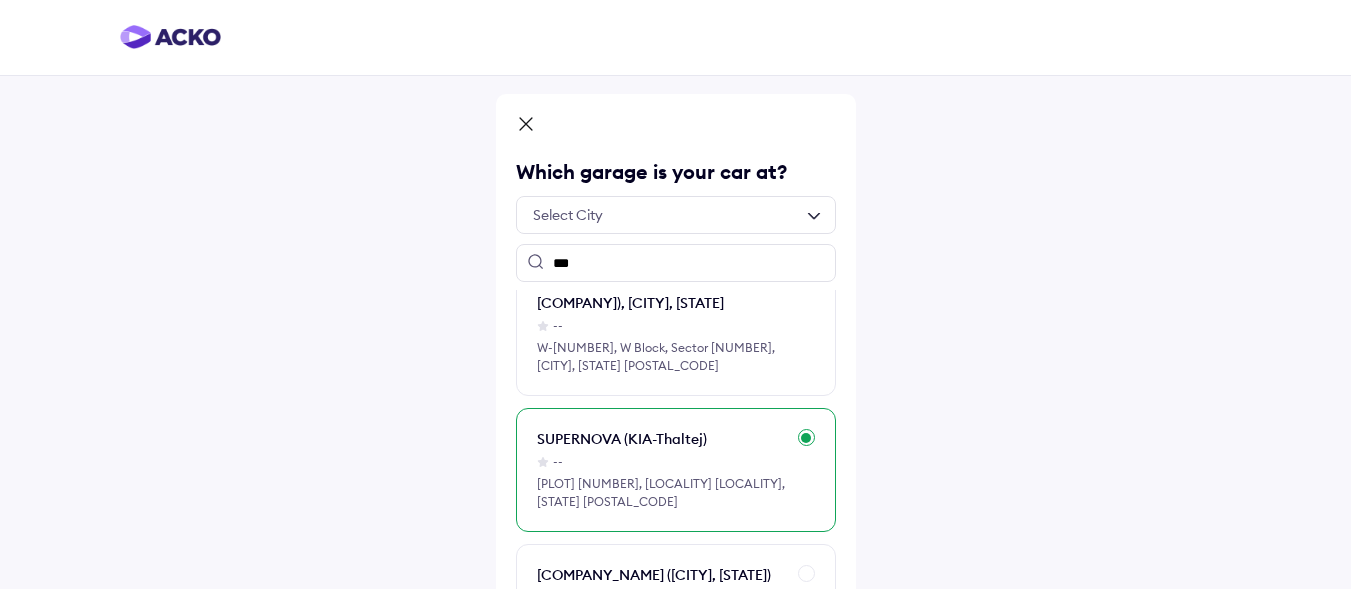 scroll, scrollTop: 1225, scrollLeft: 0, axis: vertical 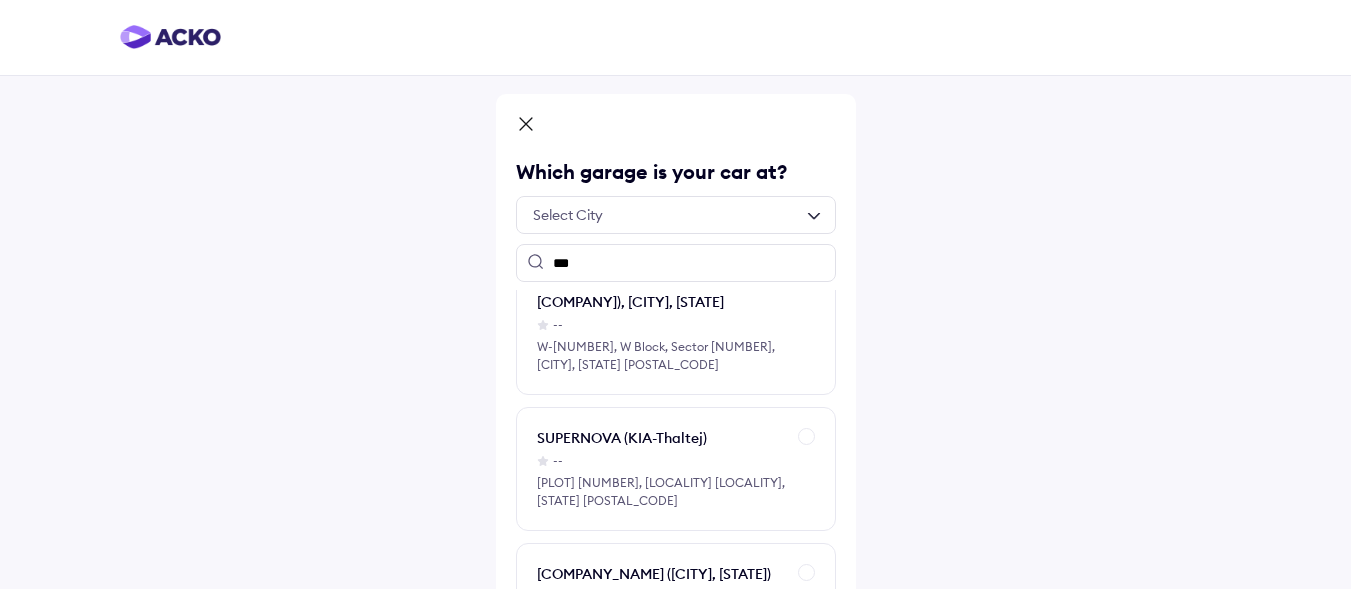 drag, startPoint x: 538, startPoint y: 405, endPoint x: 869, endPoint y: 470, distance: 337.3218 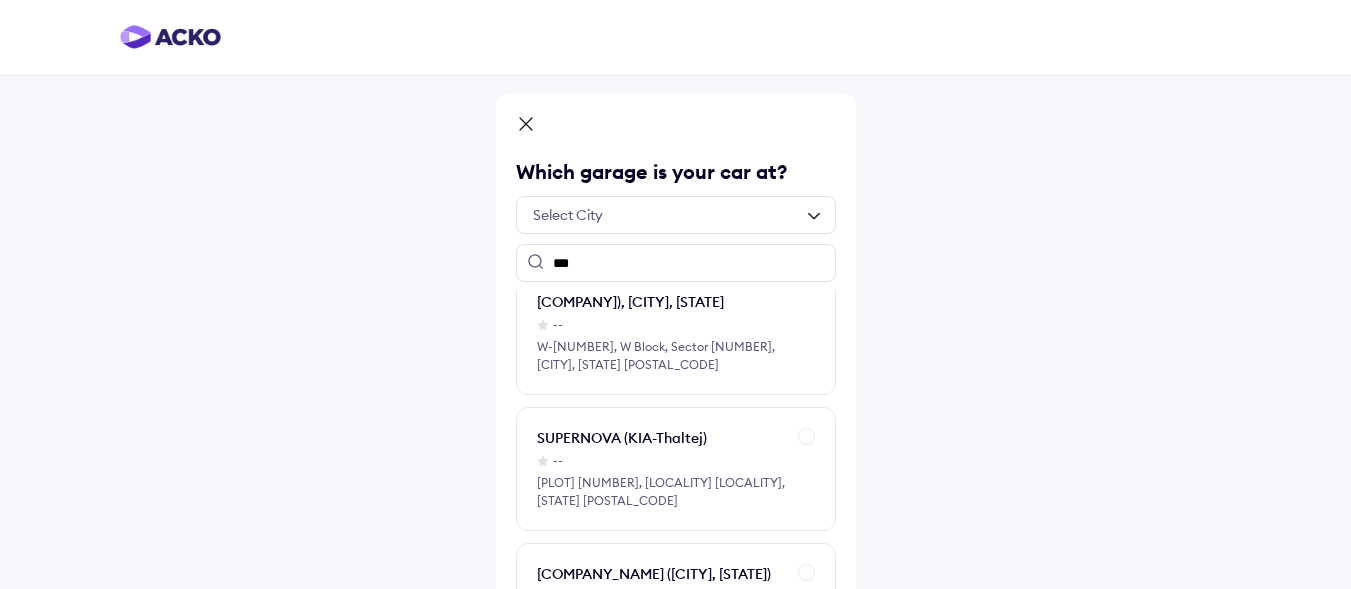 click at bounding box center (676, 215) 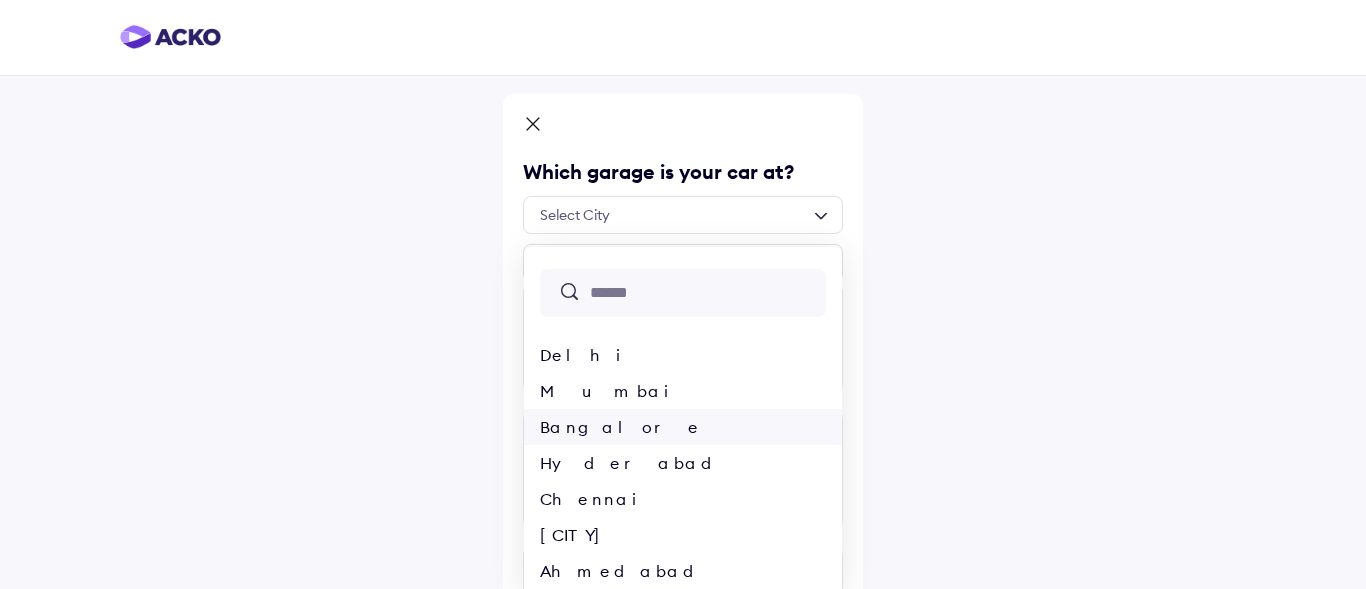 click on "Bangalore" at bounding box center (683, 427) 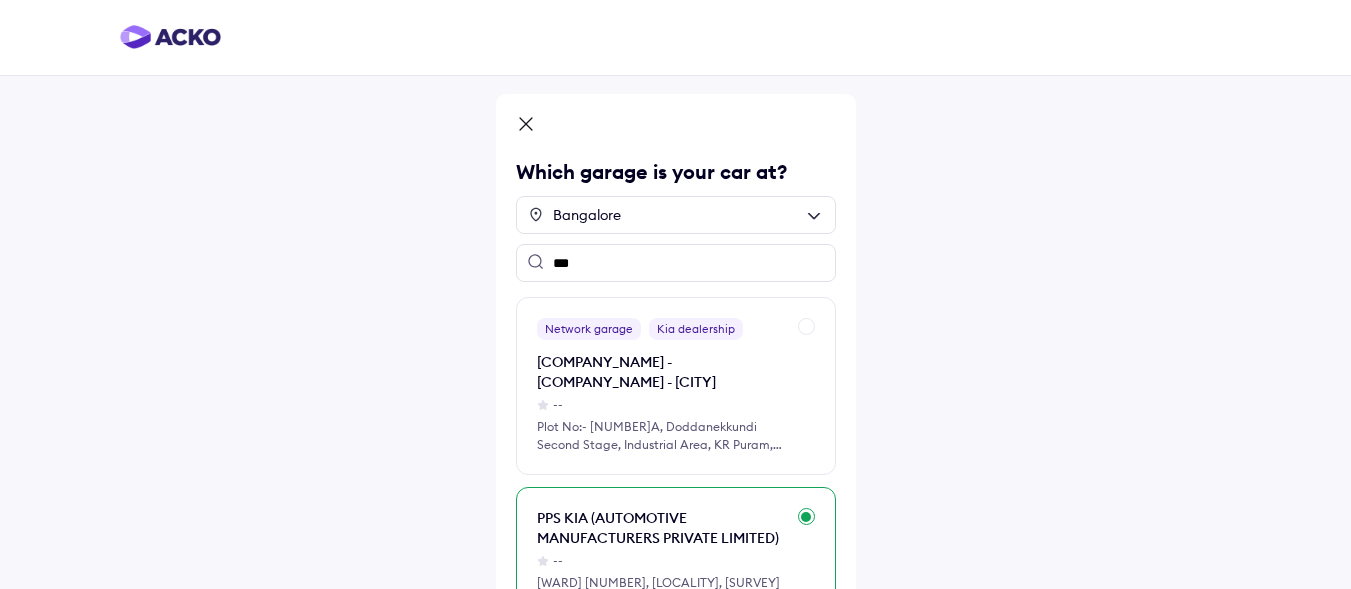 scroll, scrollTop: 400, scrollLeft: 0, axis: vertical 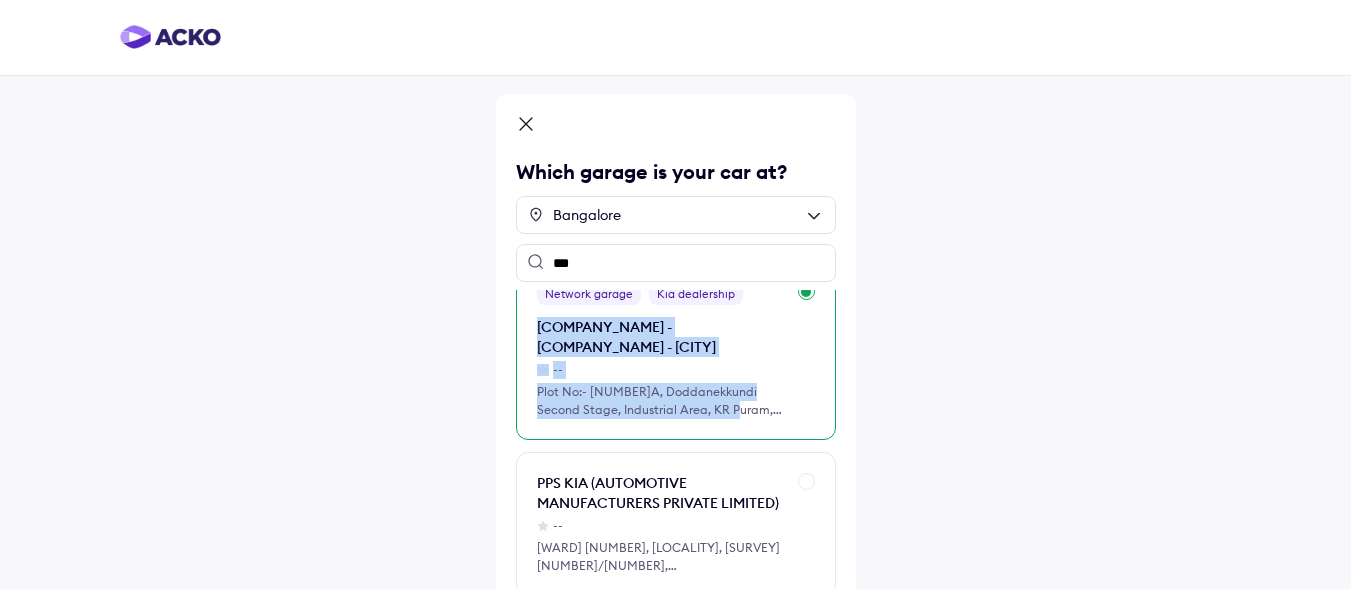 drag, startPoint x: 535, startPoint y: 322, endPoint x: 739, endPoint y: 410, distance: 222.17111 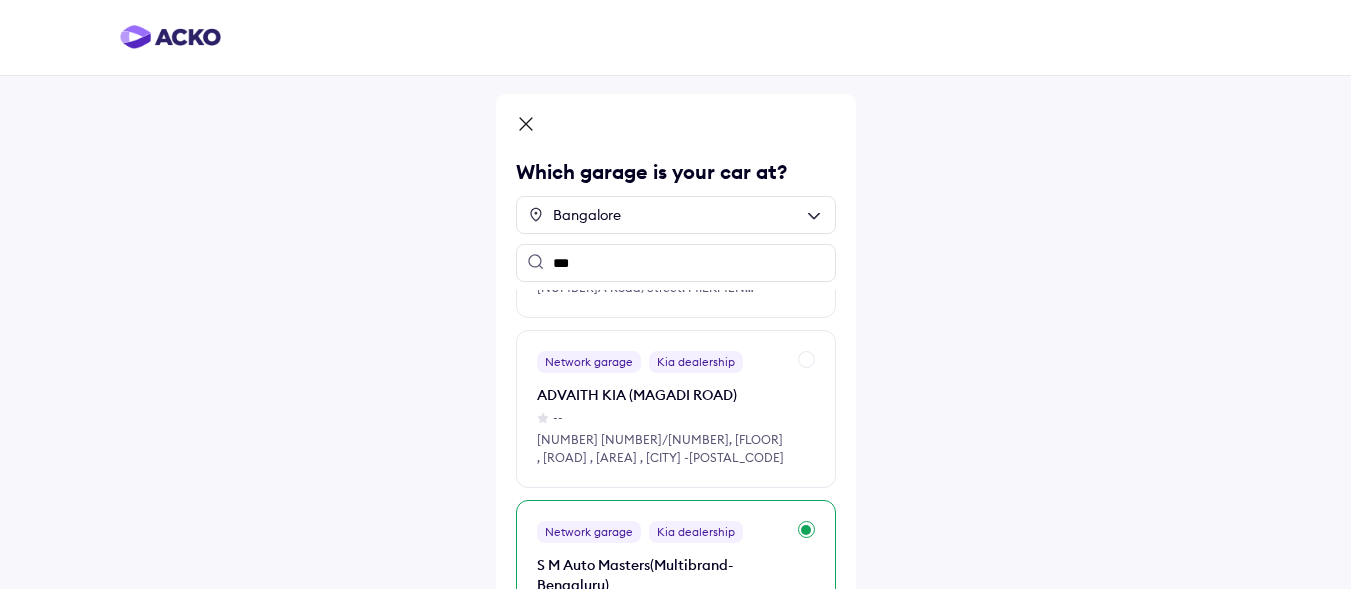 scroll, scrollTop: 899, scrollLeft: 0, axis: vertical 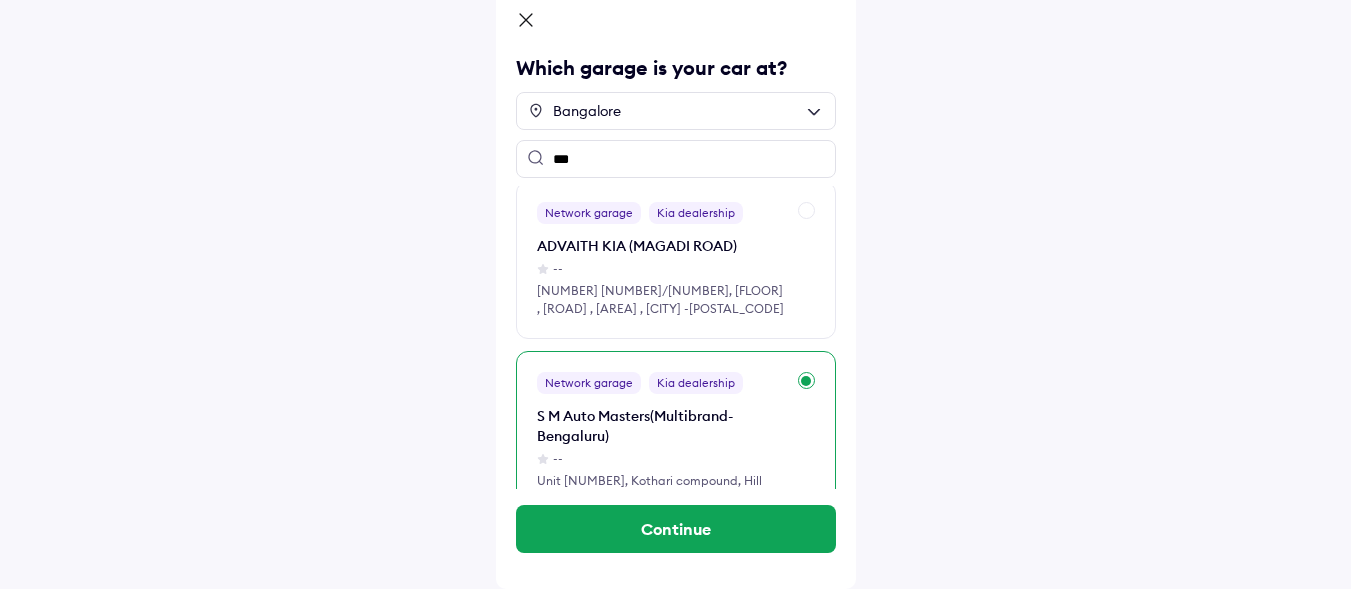 drag, startPoint x: 551, startPoint y: 390, endPoint x: 757, endPoint y: 462, distance: 218.22008 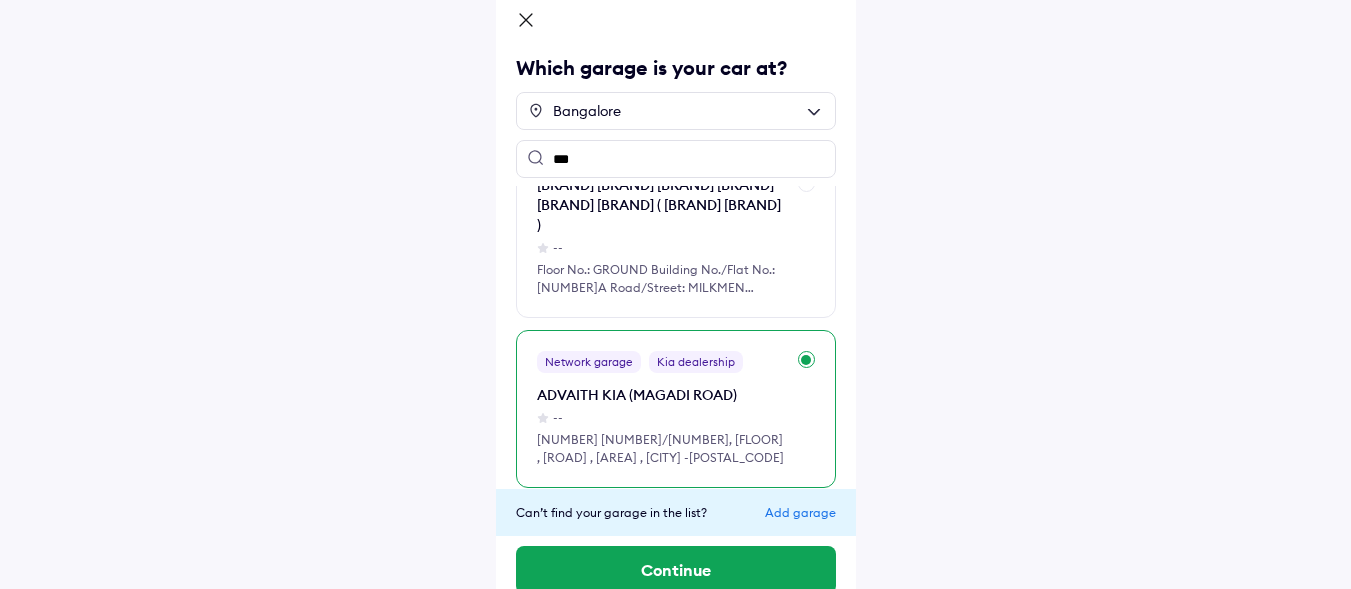 scroll, scrollTop: 799, scrollLeft: 0, axis: vertical 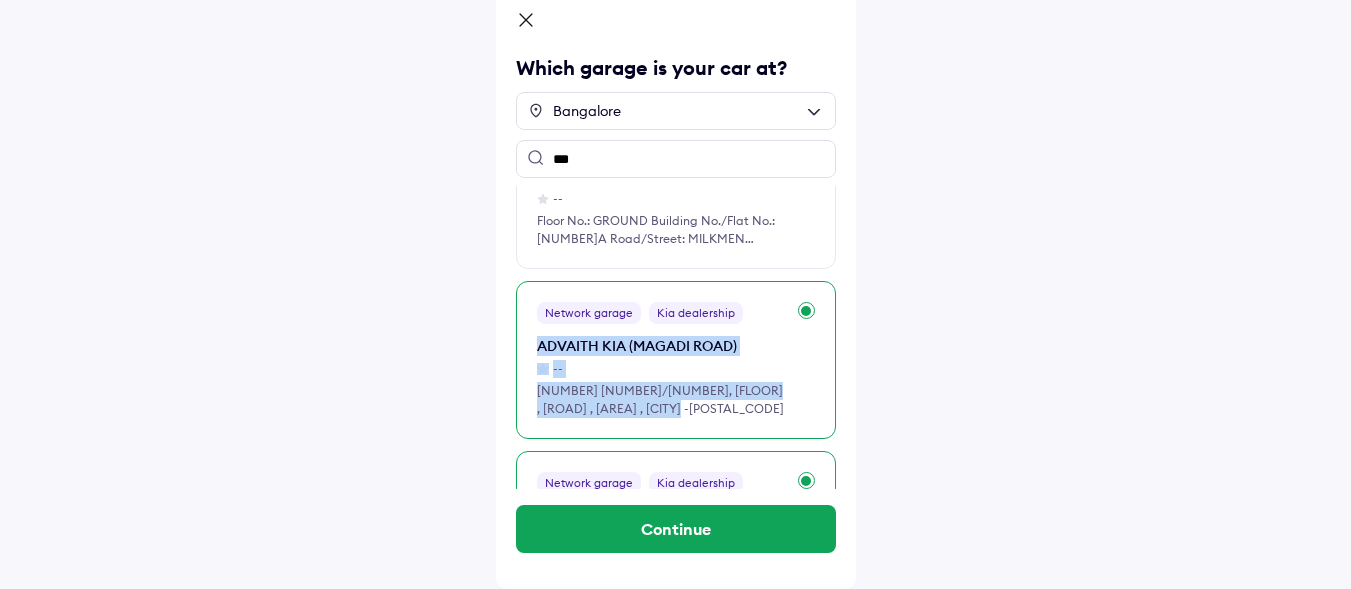 drag, startPoint x: 527, startPoint y: 319, endPoint x: 782, endPoint y: 402, distance: 268.16785 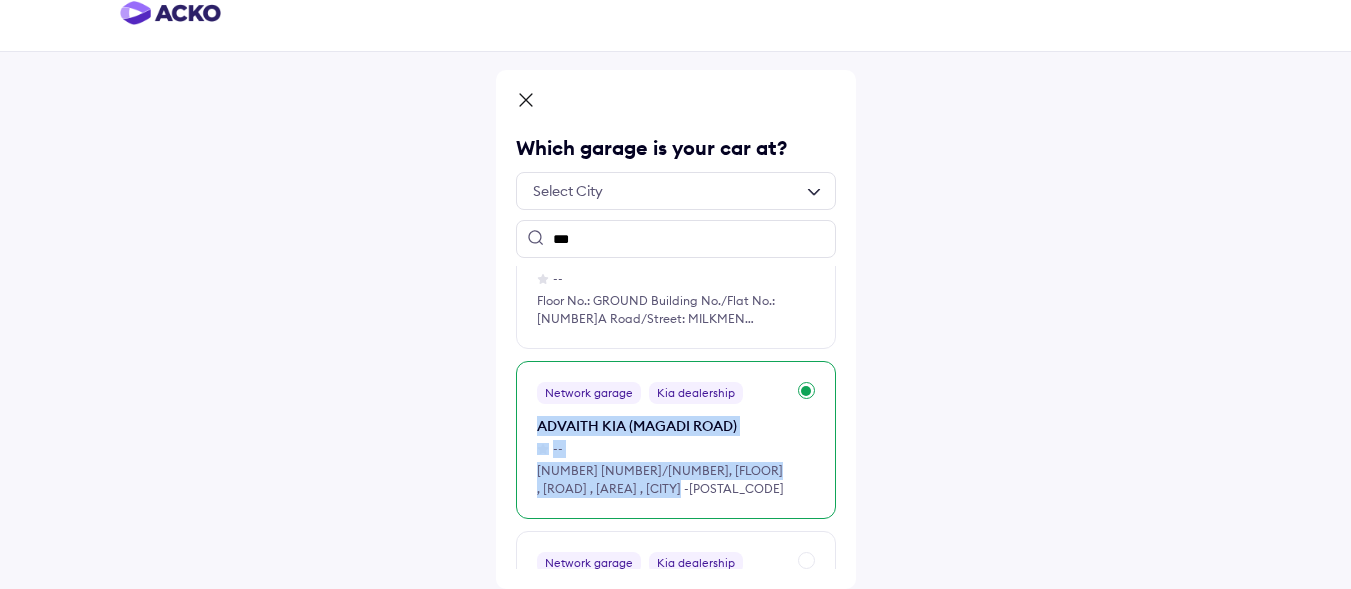 copy on "ADVAITH KIA (MAGADI ROAD) -- NO [NUMBER]/[NUMBER], GF ,MAGADI MAIN ROAD ,ANJANANAGAR ,[CITY] -[POSTAL_CODE]" 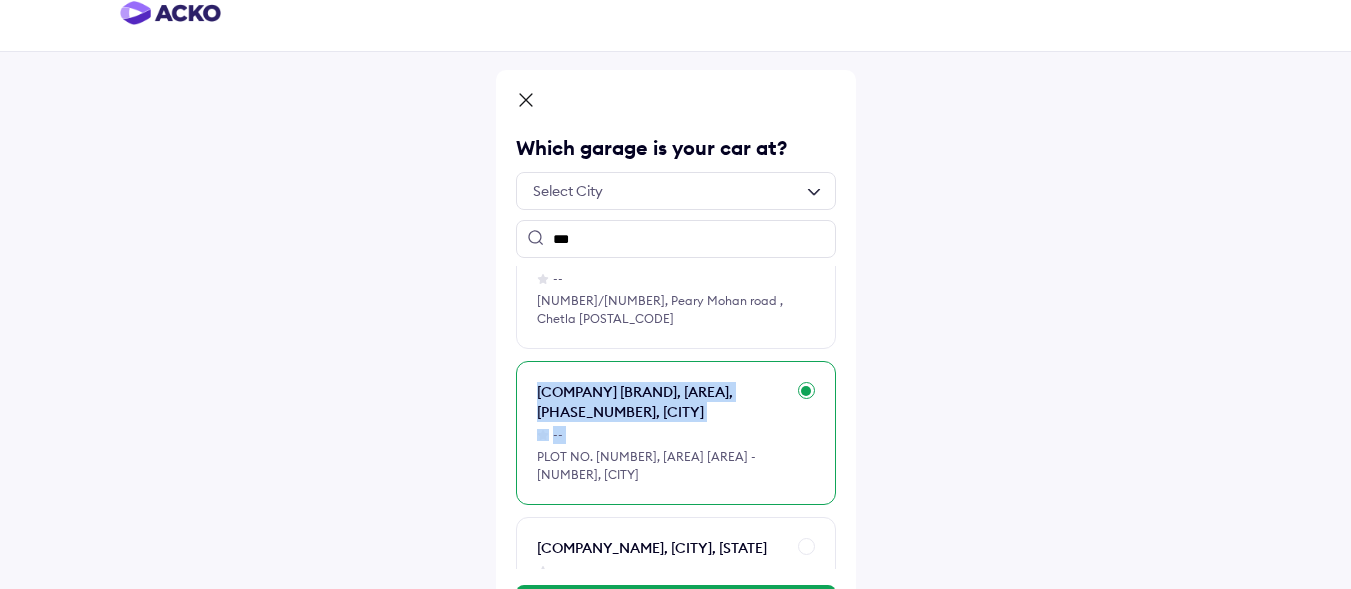 scroll, scrollTop: 104, scrollLeft: 0, axis: vertical 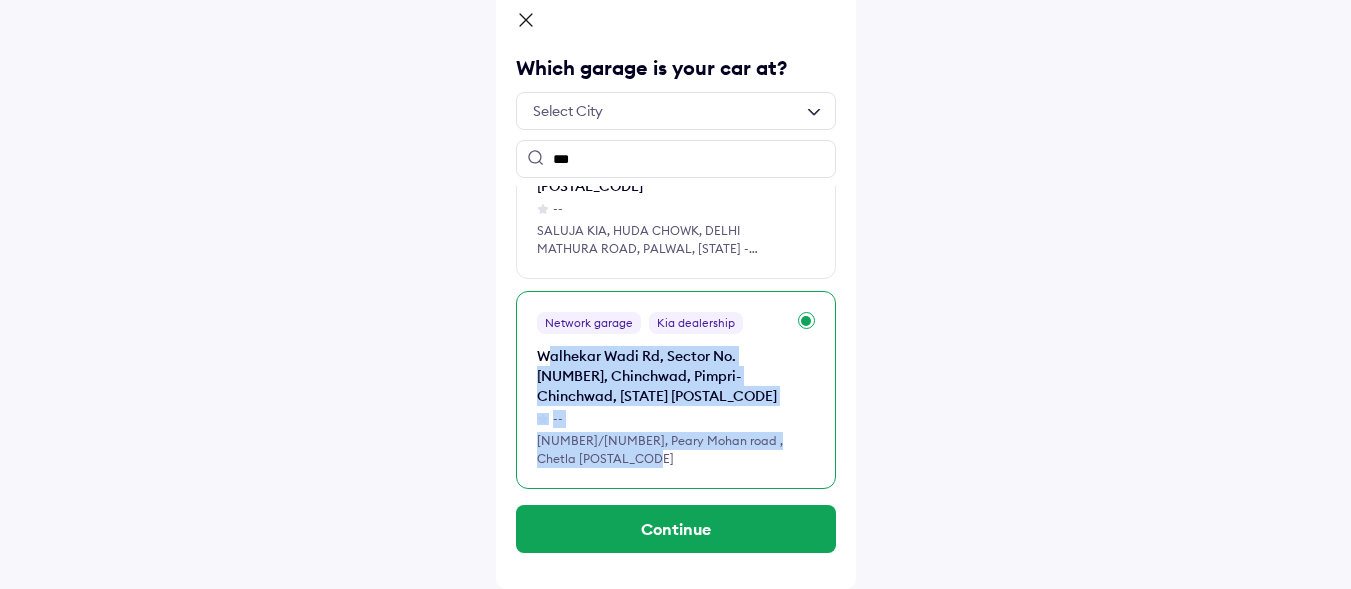 drag, startPoint x: 542, startPoint y: 325, endPoint x: 721, endPoint y: 423, distance: 204.07106 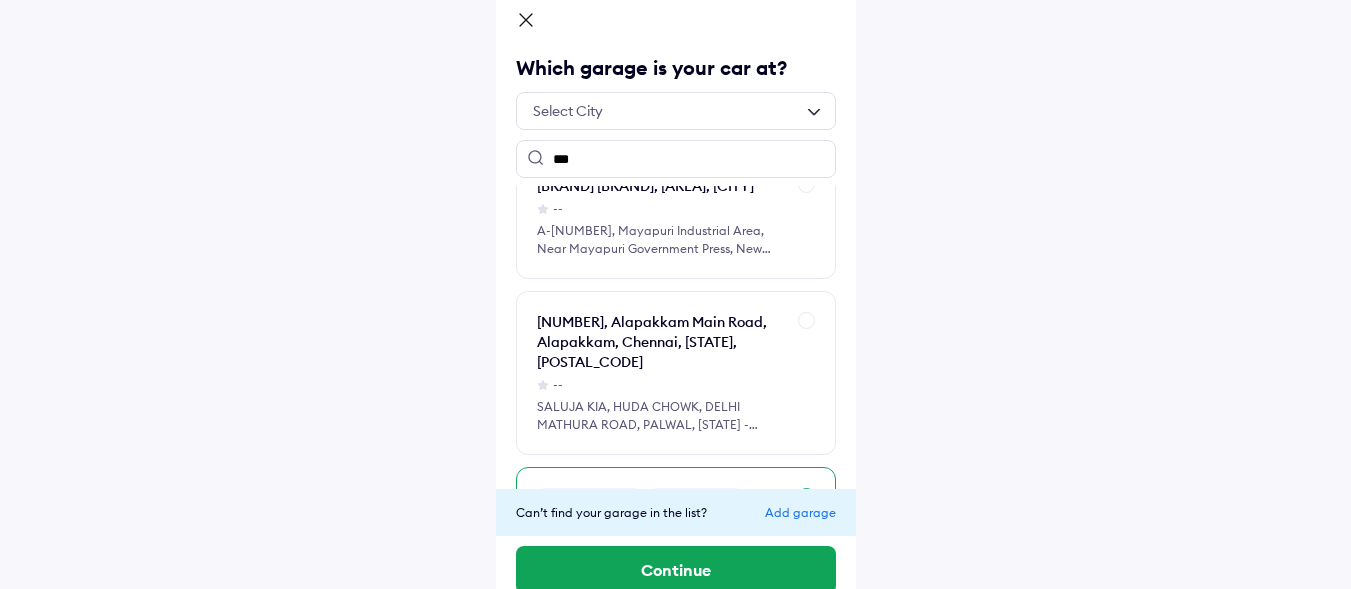 scroll, scrollTop: 379, scrollLeft: 0, axis: vertical 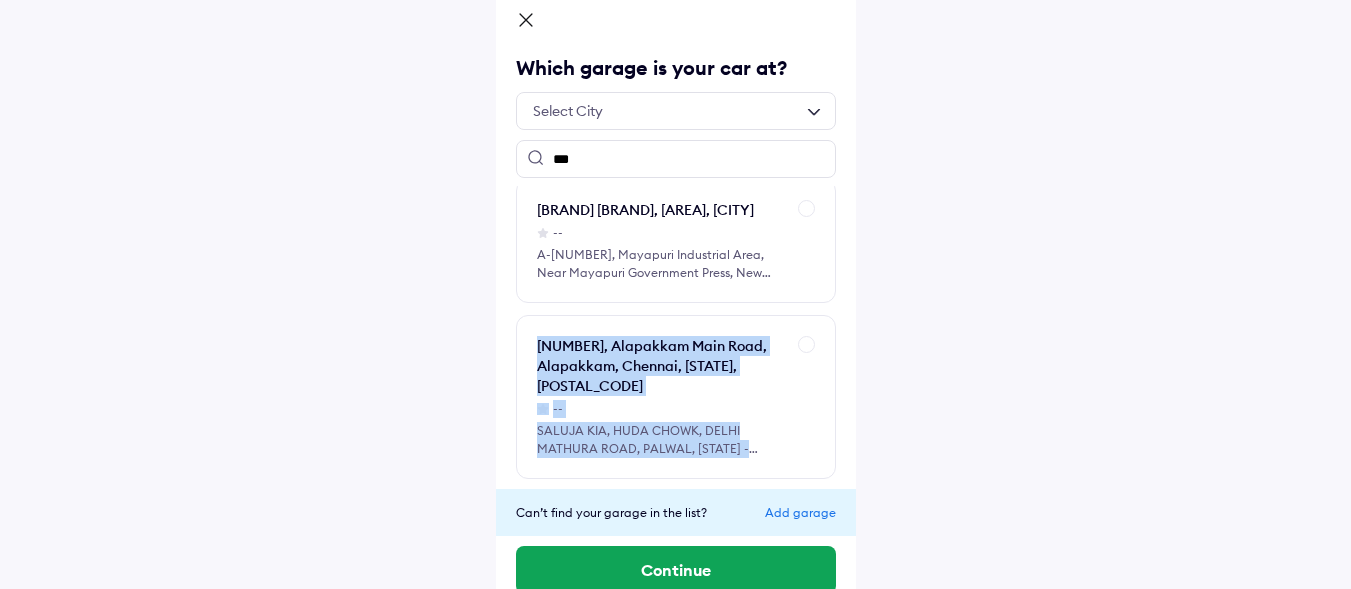 drag, startPoint x: 527, startPoint y: 328, endPoint x: 860, endPoint y: 385, distance: 337.84317 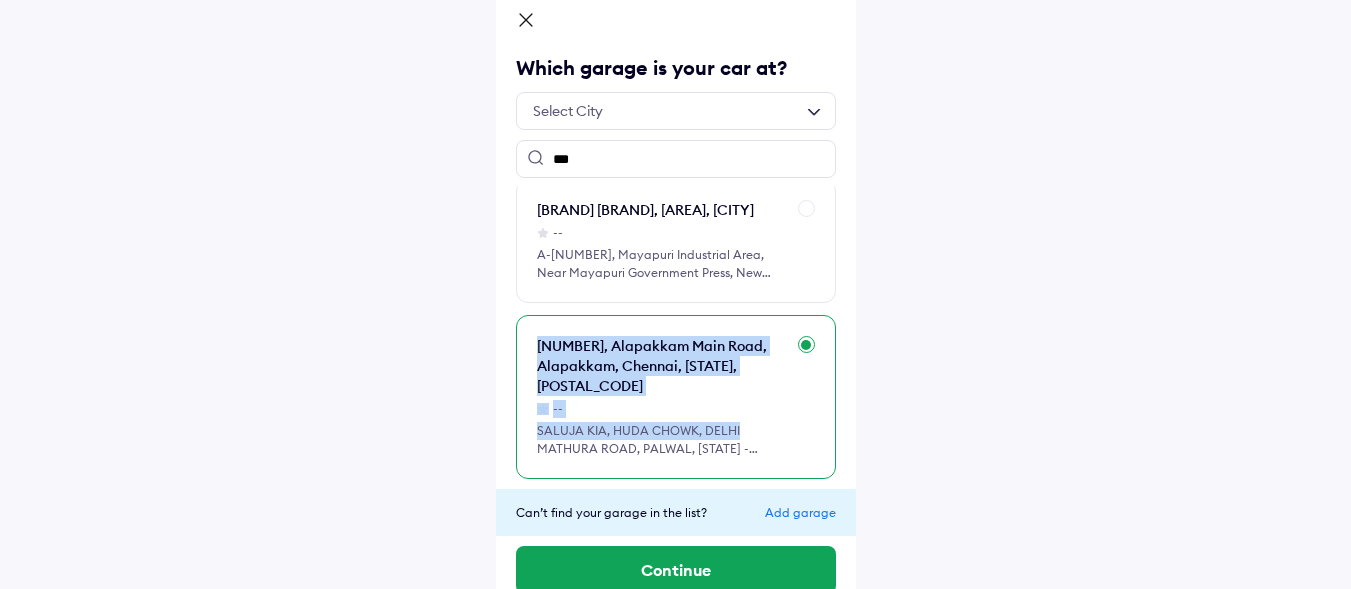 scroll, scrollTop: 4, scrollLeft: 0, axis: vertical 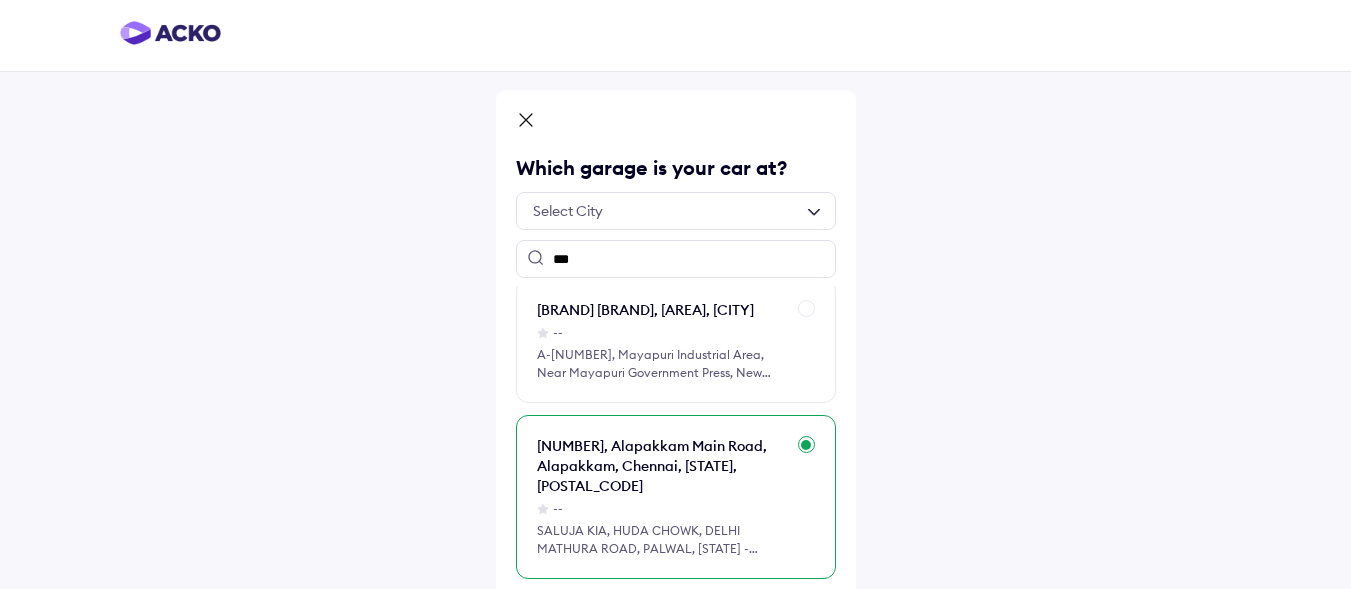 click at bounding box center (676, 211) 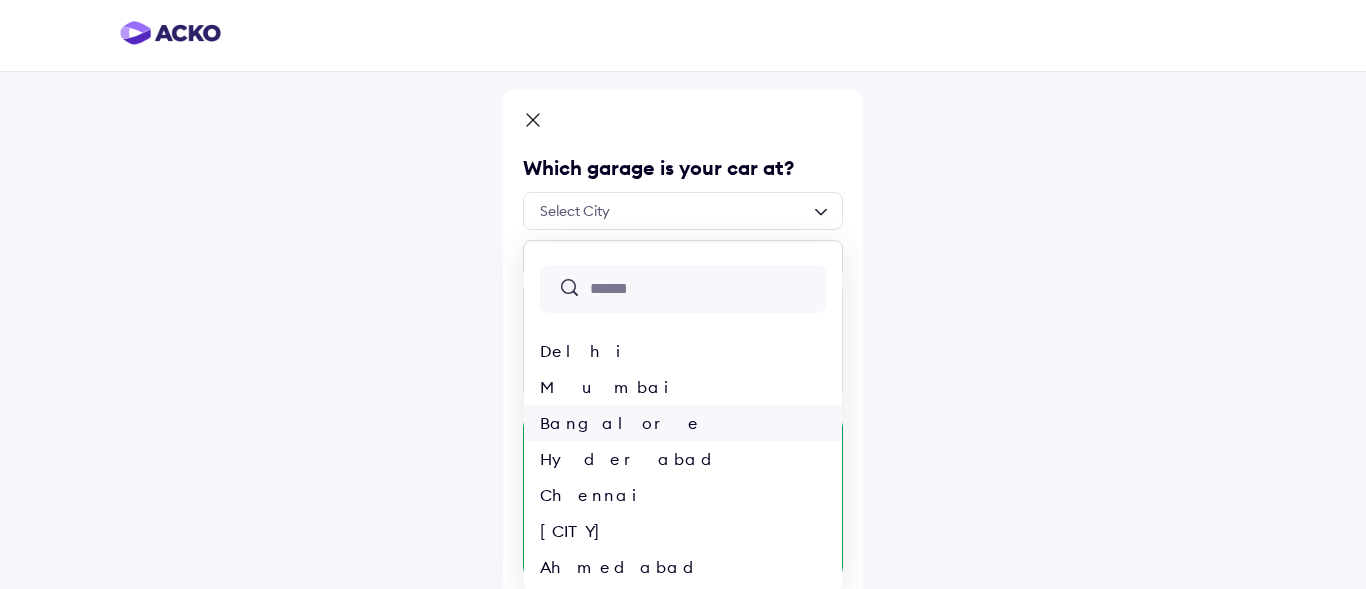 click on "Bangalore" at bounding box center [683, 423] 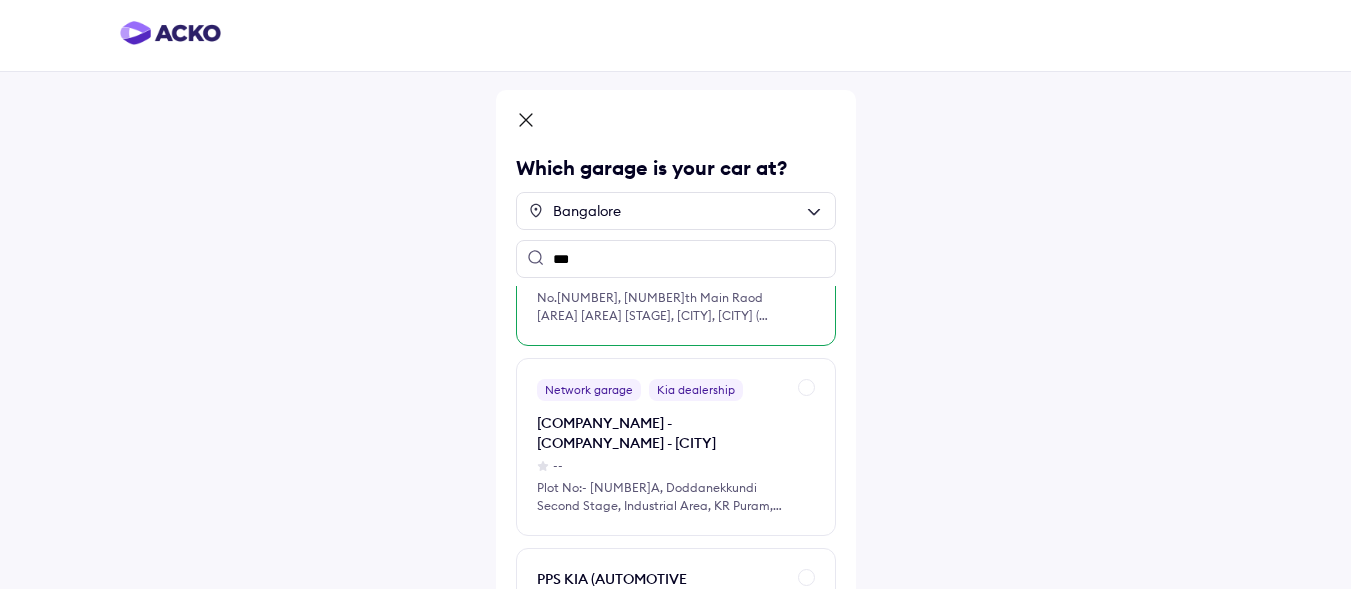 scroll, scrollTop: 200, scrollLeft: 0, axis: vertical 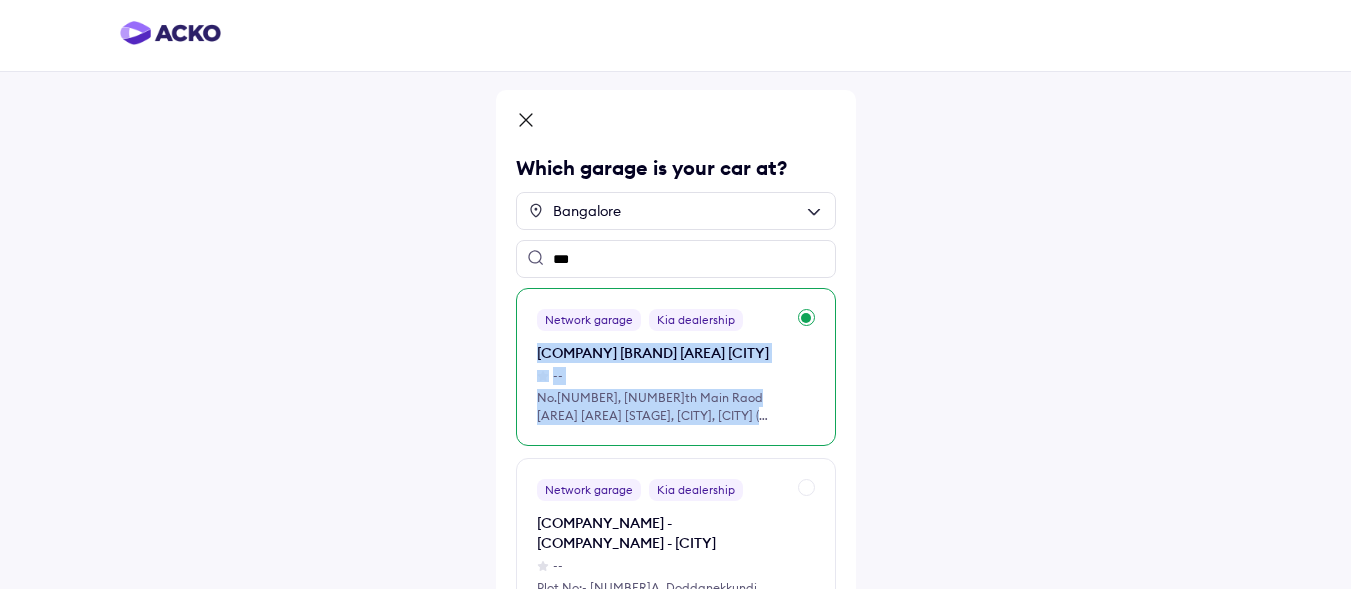 drag, startPoint x: 539, startPoint y: 340, endPoint x: 790, endPoint y: 416, distance: 262.2537 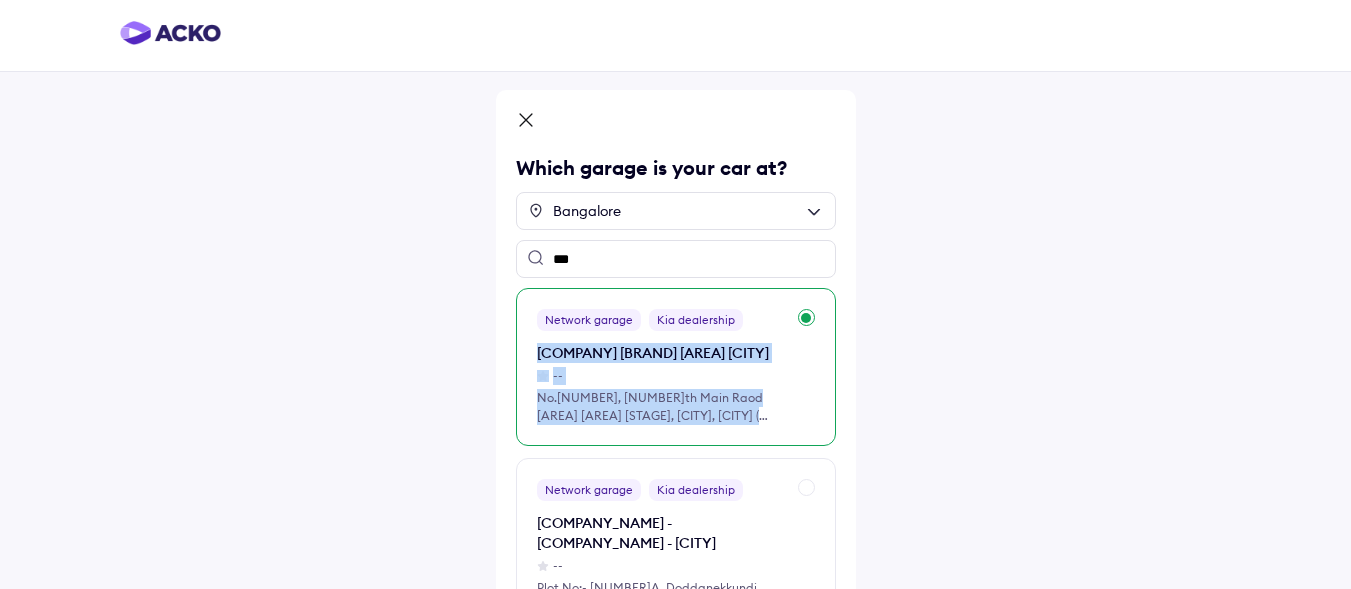 copy on "[BRAND] [BRAND] [BRAND] [BRAND] [AREA] [CITY] -- No.[NUMBER], [NUMBER]th Main Raod [AREA] [AREA] [STAGE], [CITY], [CITY]
( [CITY] ) [AREA]," 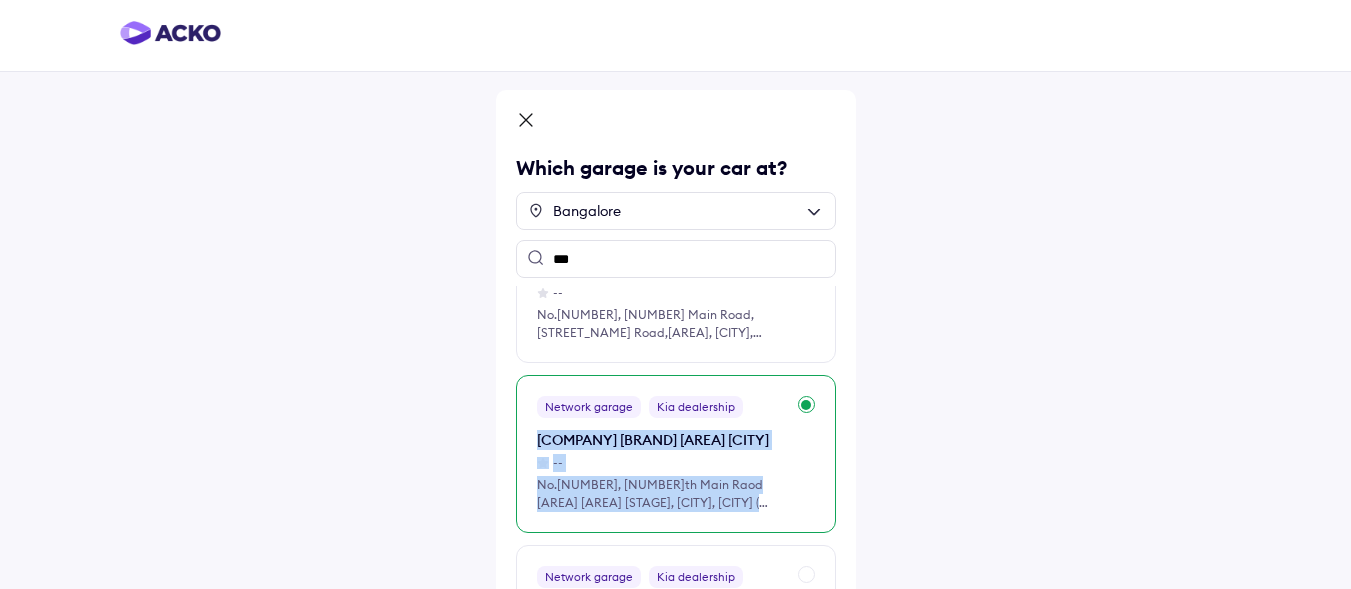 scroll, scrollTop: 0, scrollLeft: 0, axis: both 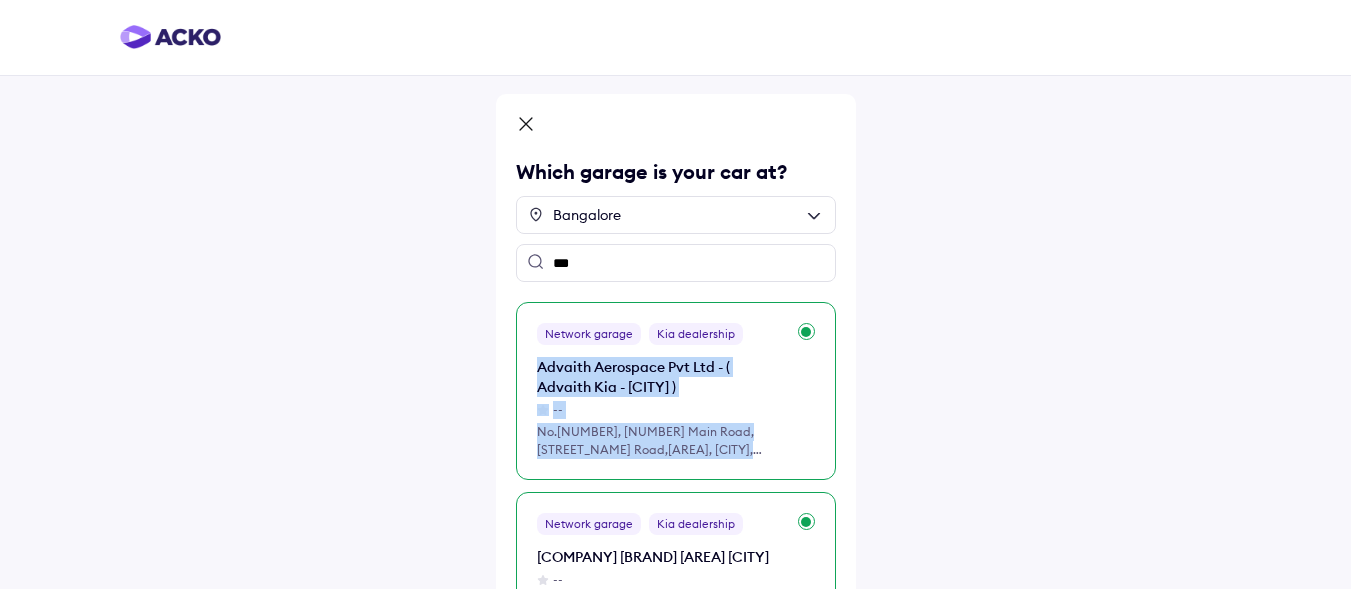 drag, startPoint x: 539, startPoint y: 354, endPoint x: 797, endPoint y: 460, distance: 278.9265 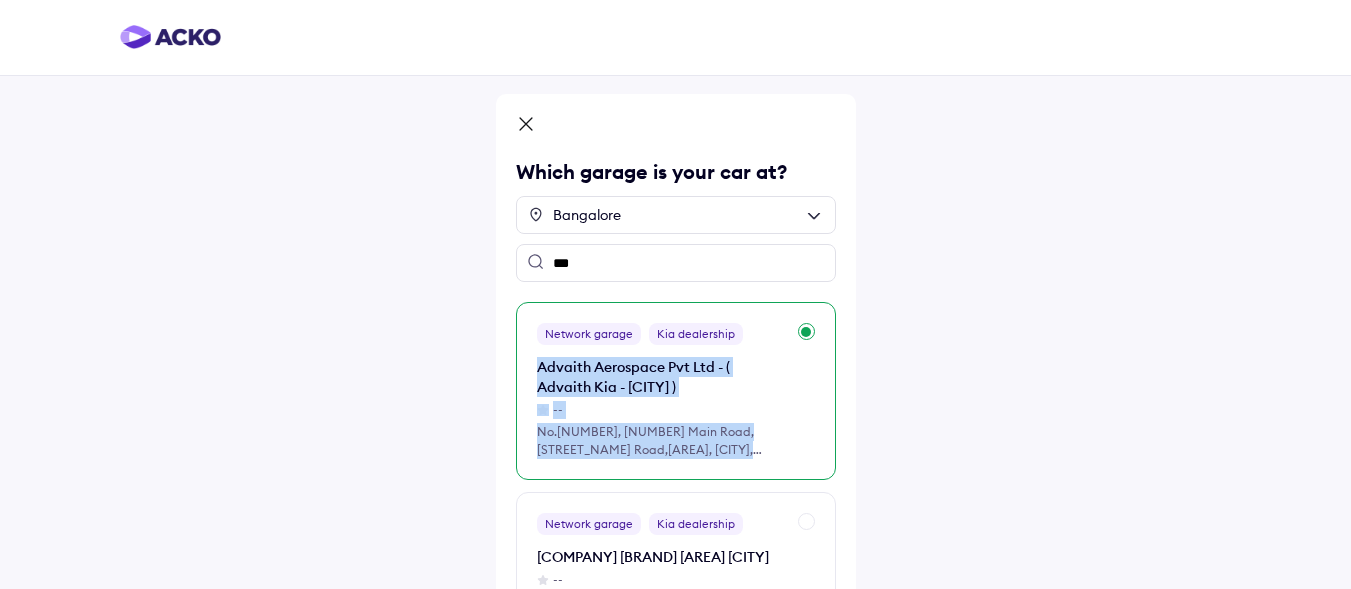 copy on "[BRAND] [BRAND] [BRAND] - ( [BRAND] [BRAND] - [CITY] ) -- No.[NUMBER], [NUMBER] [STREET], [STREET] [STREET], [AREA],
[CITY], [CITY] ([CITY]) [AREA], [STATE]," 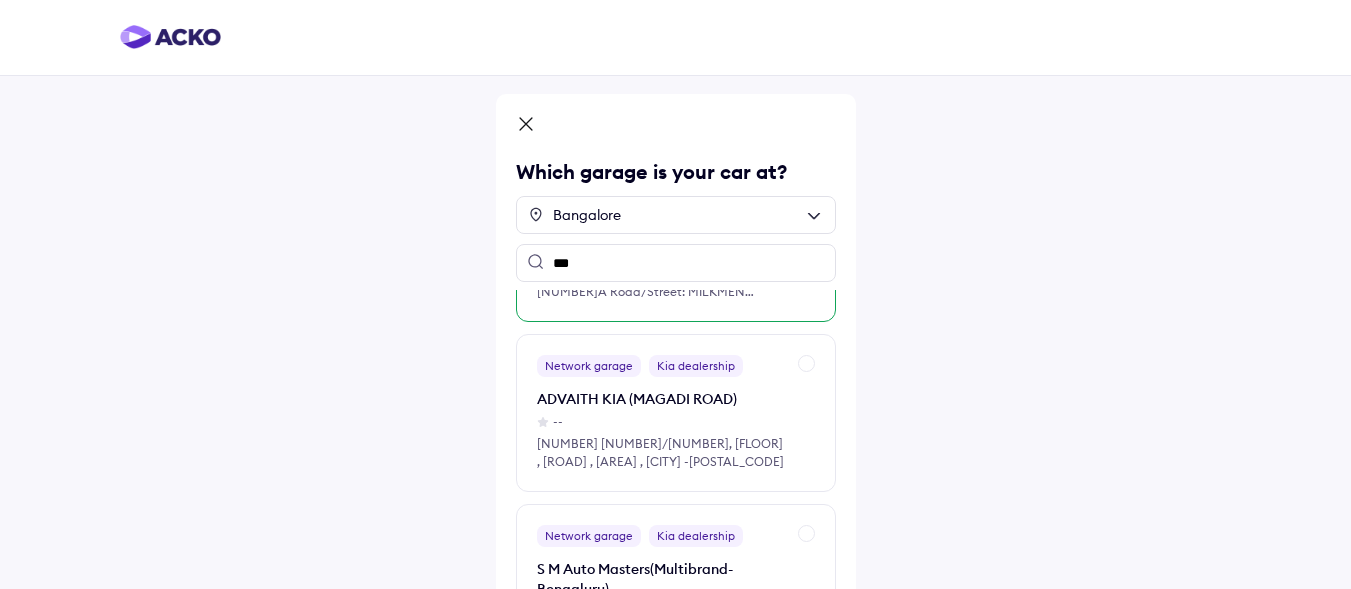 scroll, scrollTop: 899, scrollLeft: 0, axis: vertical 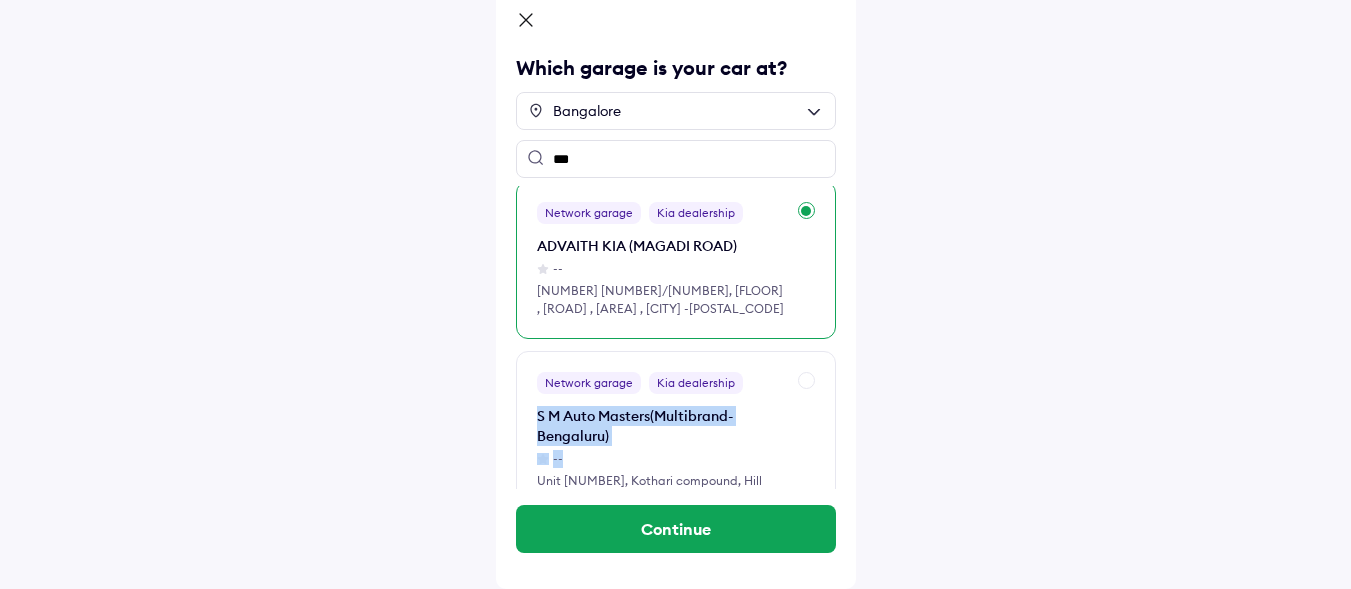 drag, startPoint x: 532, startPoint y: 393, endPoint x: 589, endPoint y: 339, distance: 78.51752 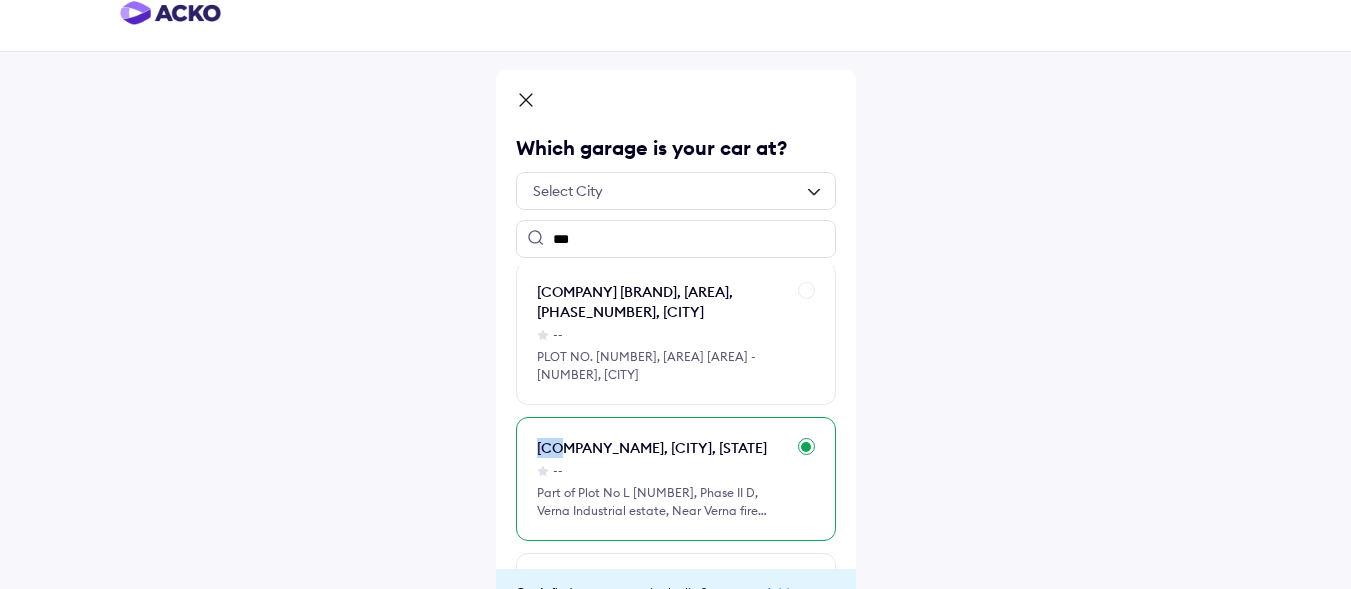 scroll, scrollTop: 24, scrollLeft: 0, axis: vertical 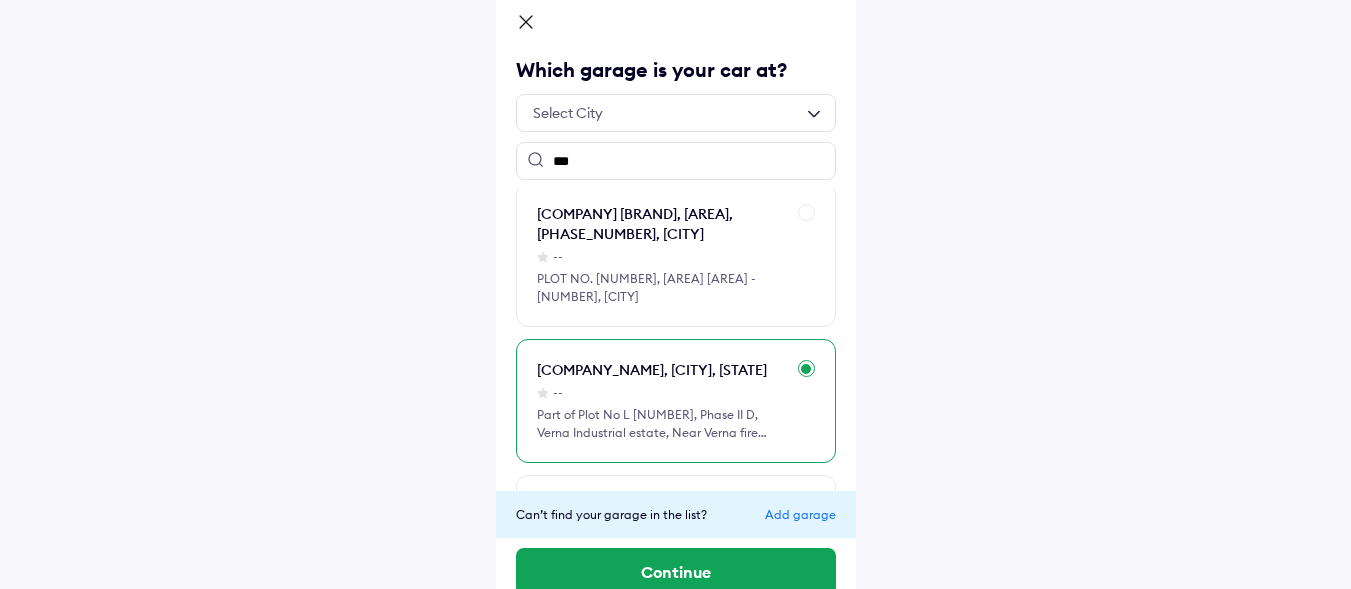 click on "[COMPANY_NAME], [CITY], [STATE]" at bounding box center [661, 370] 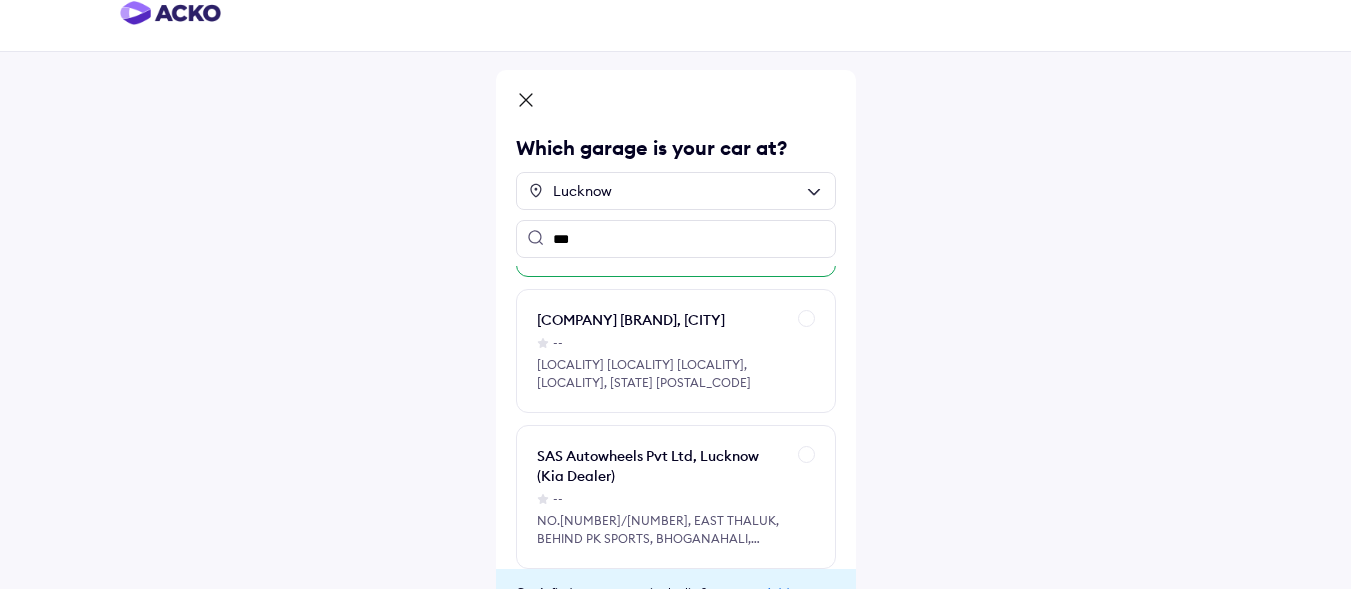 scroll, scrollTop: 145, scrollLeft: 0, axis: vertical 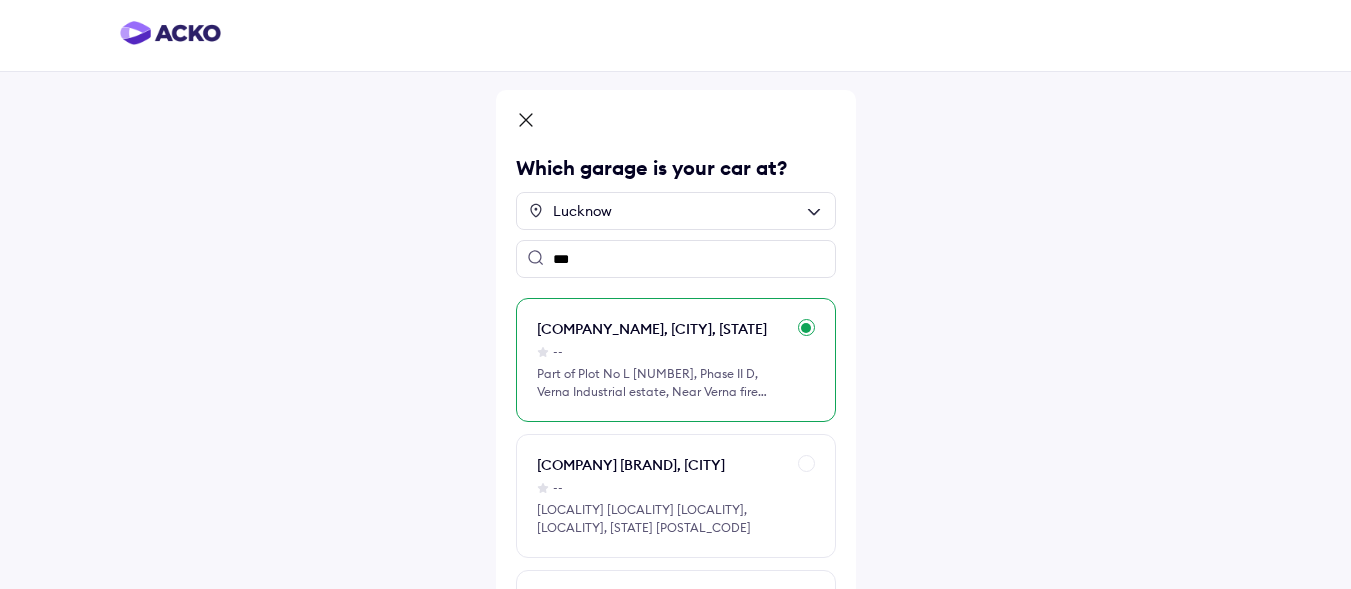 click on "Lucknow" at bounding box center [676, 211] 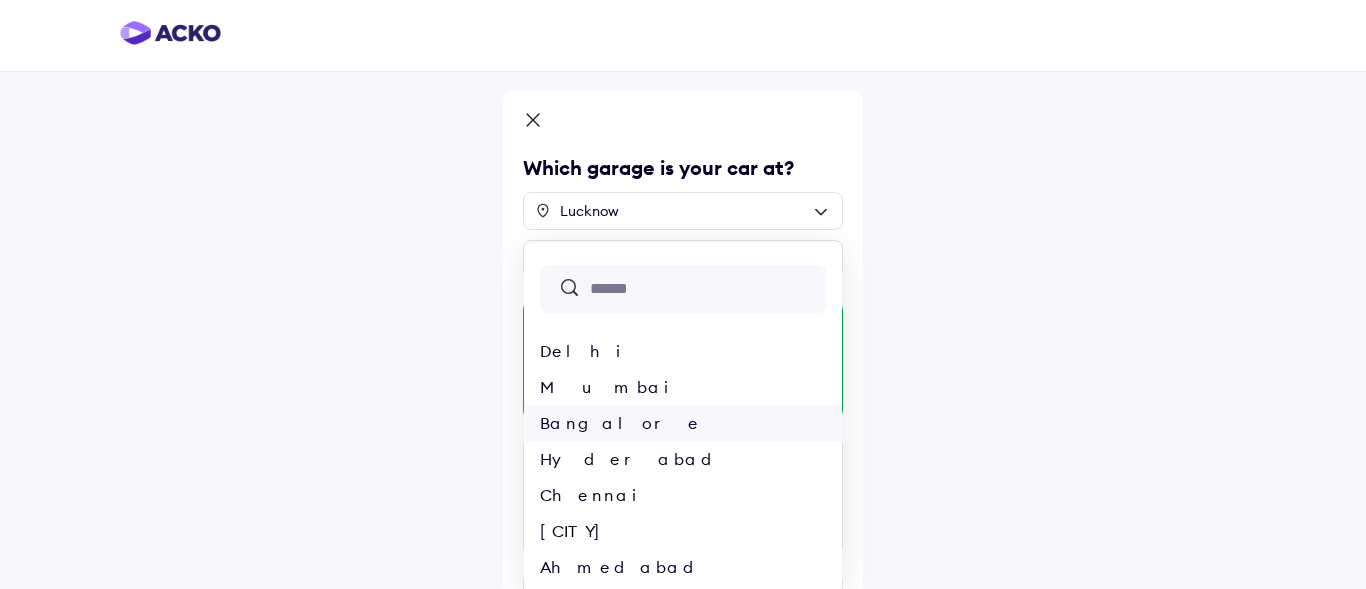click on "Bangalore" at bounding box center [683, 423] 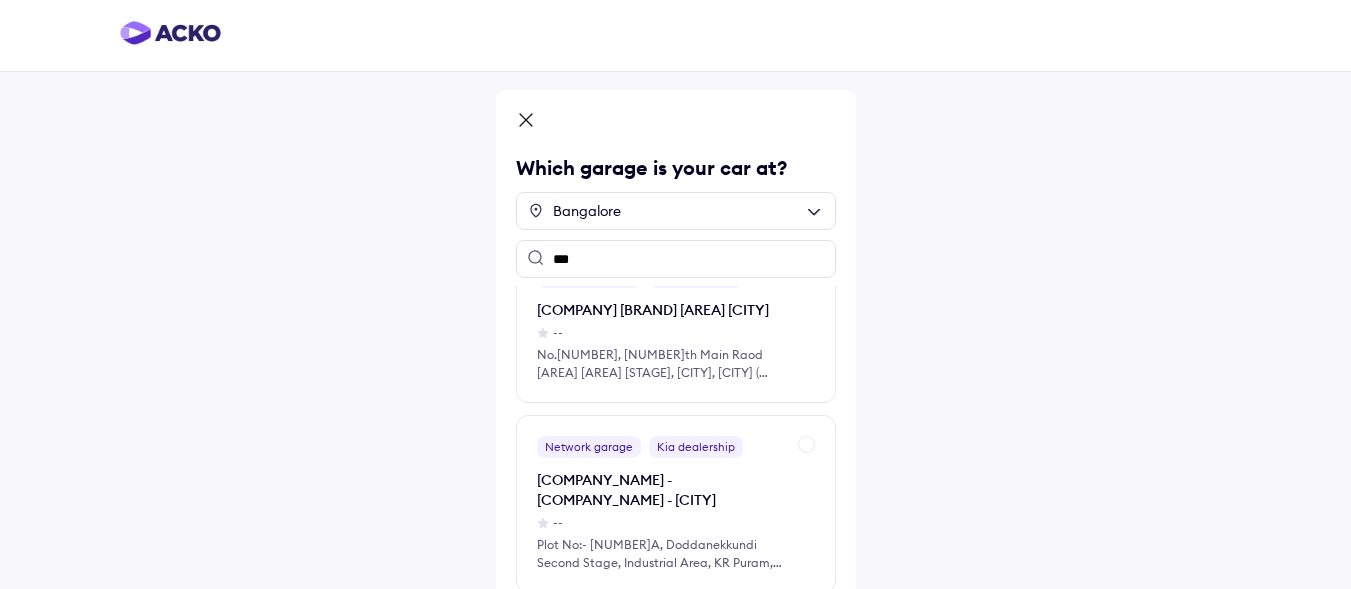 scroll, scrollTop: 279, scrollLeft: 0, axis: vertical 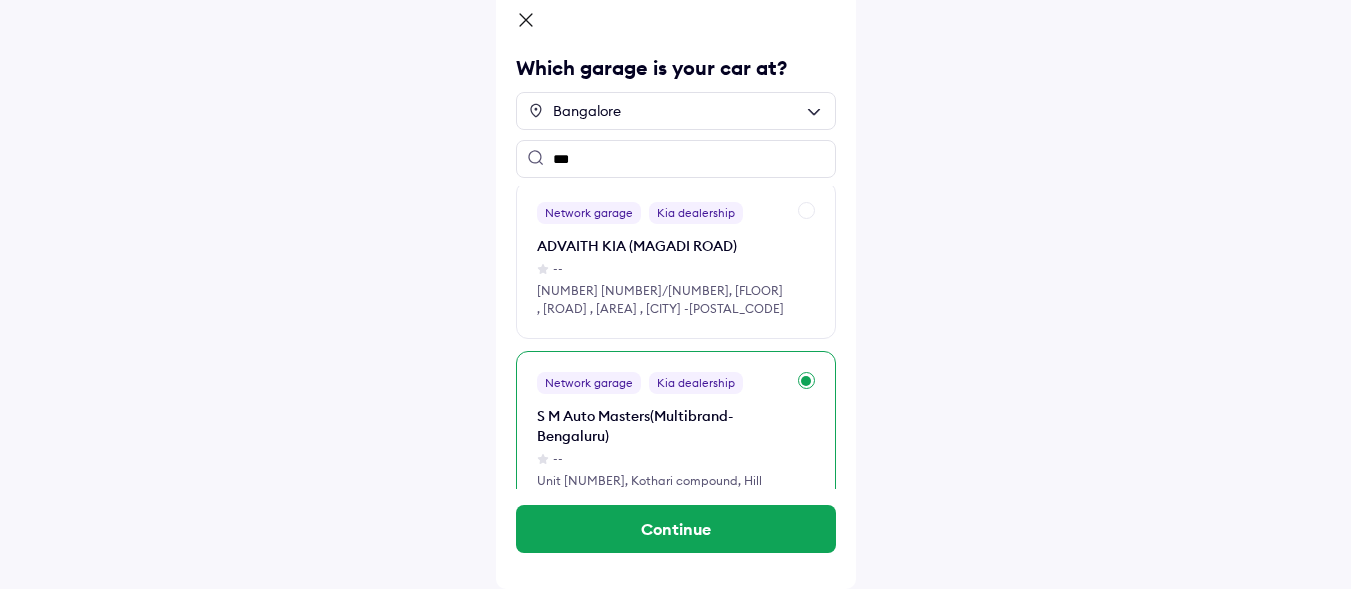 drag, startPoint x: 532, startPoint y: 387, endPoint x: 792, endPoint y: 476, distance: 274.81085 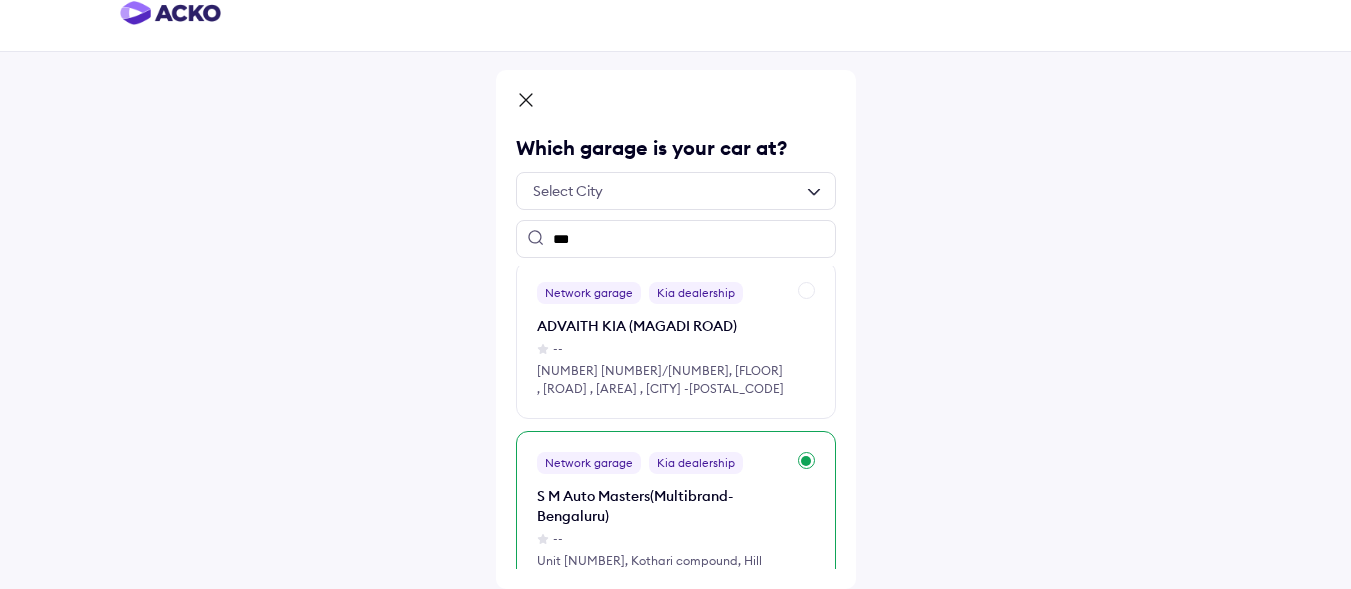 copy on "[COMPANY] [BRAND] [AREA] [CITY] -- [COMPANY] [BRAND]
[NUMBER] [NUMBER], [SY_NUMBER] [NUMBER]/[NUMBER]/[NUMBER]
[AREA] [VILLAGE]
[AREA]- [POSTAL_CODE]" 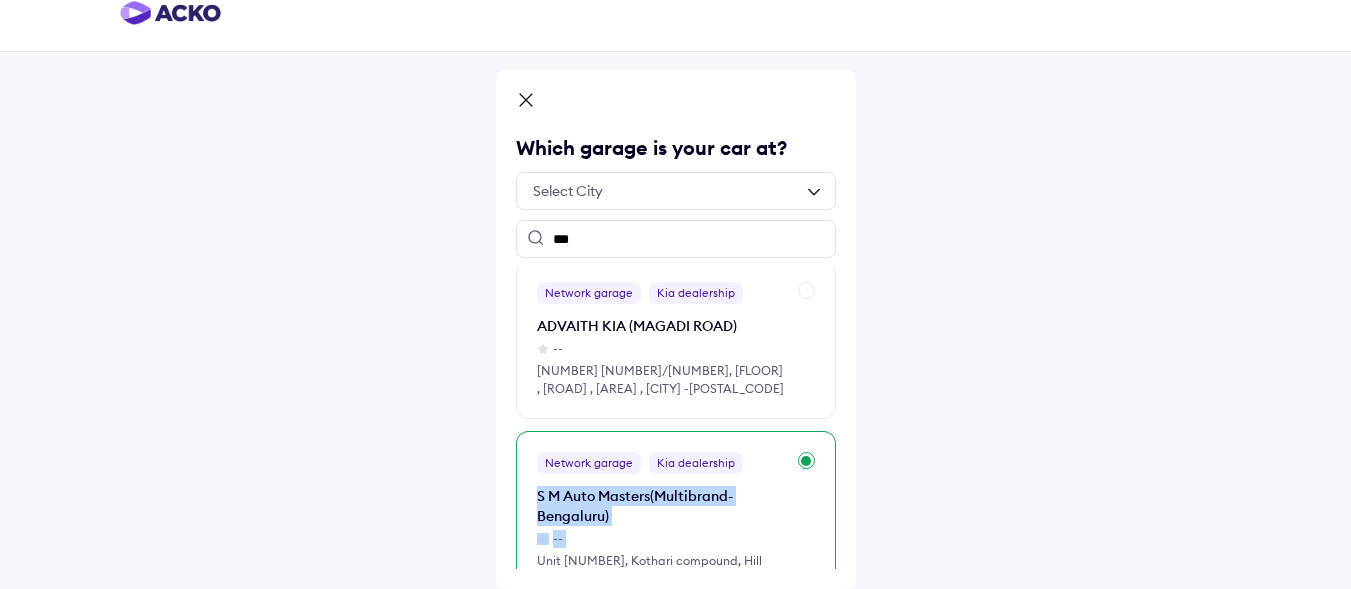 scroll, scrollTop: 879, scrollLeft: 0, axis: vertical 